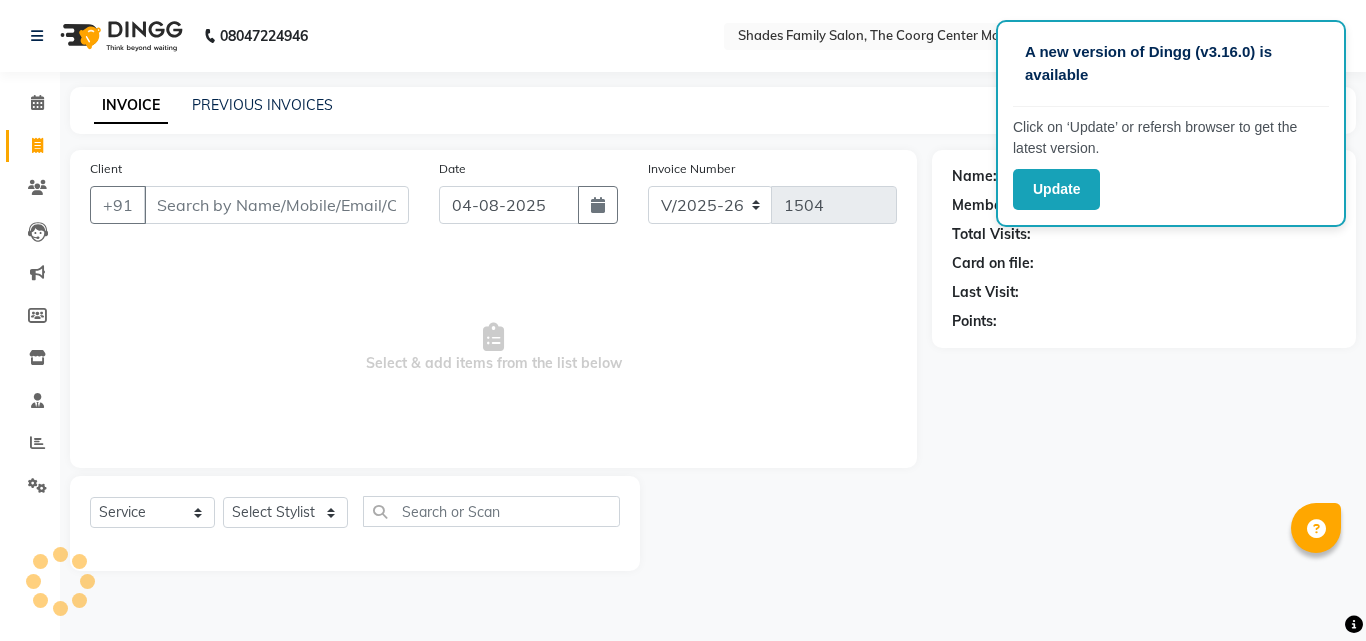 select on "7447" 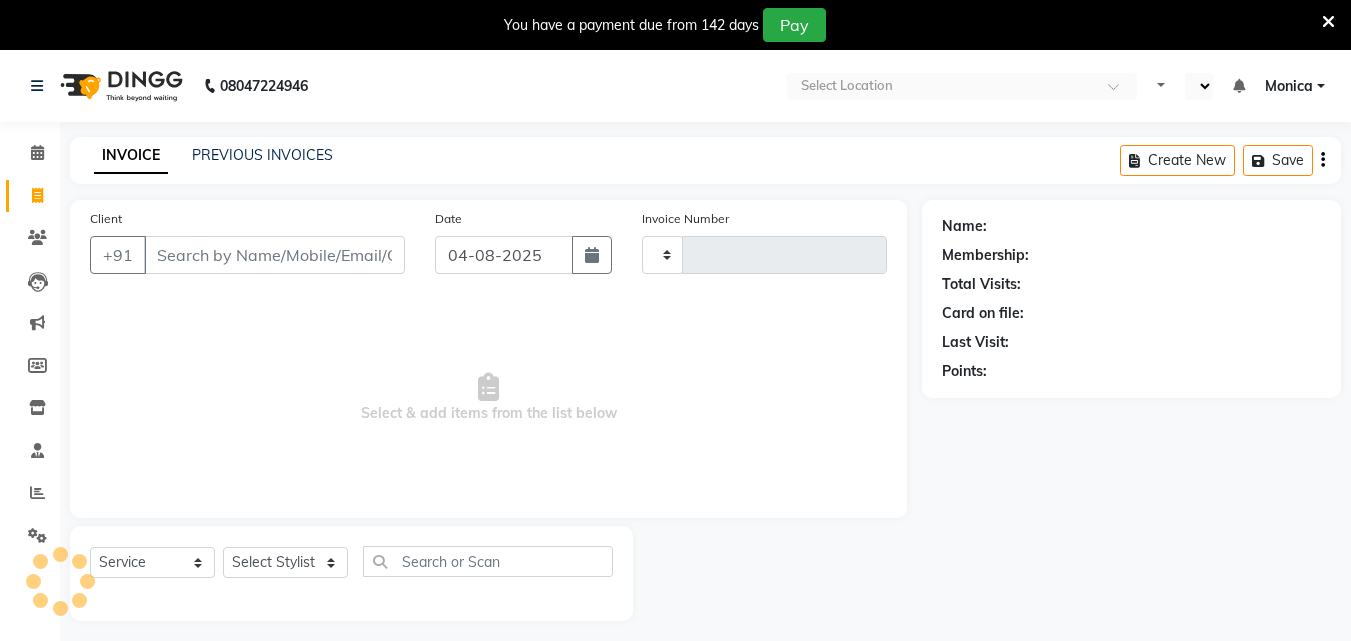 select on "service" 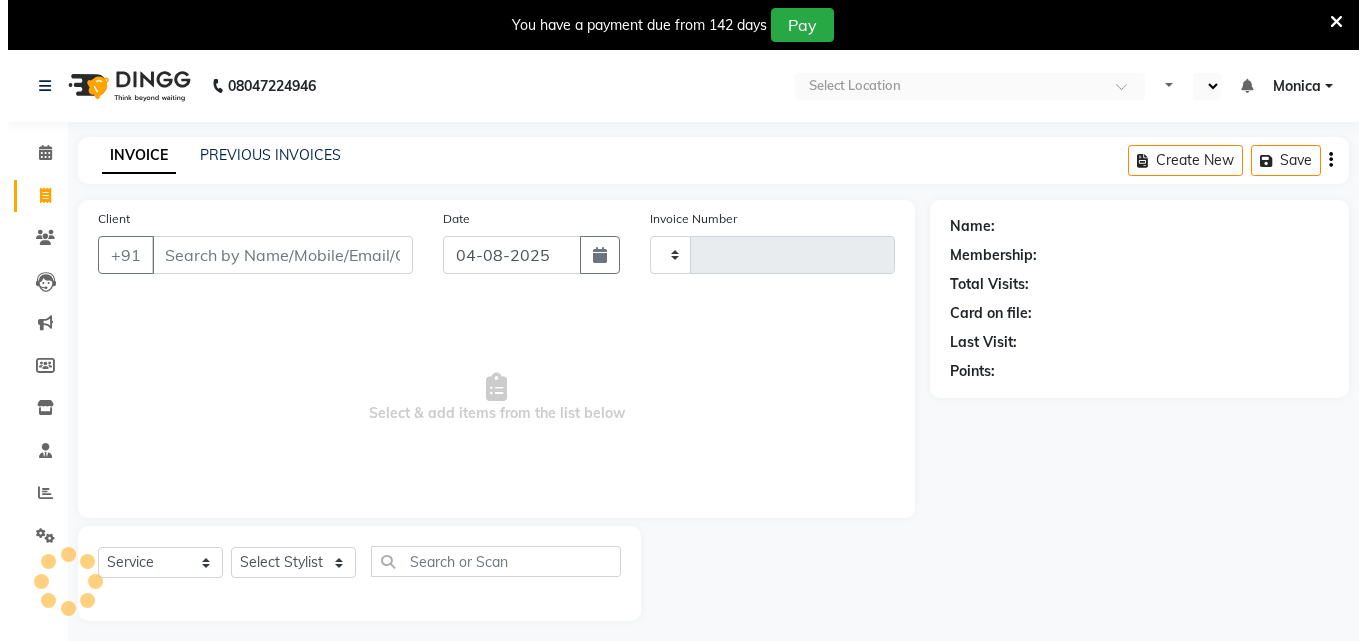 scroll, scrollTop: 0, scrollLeft: 0, axis: both 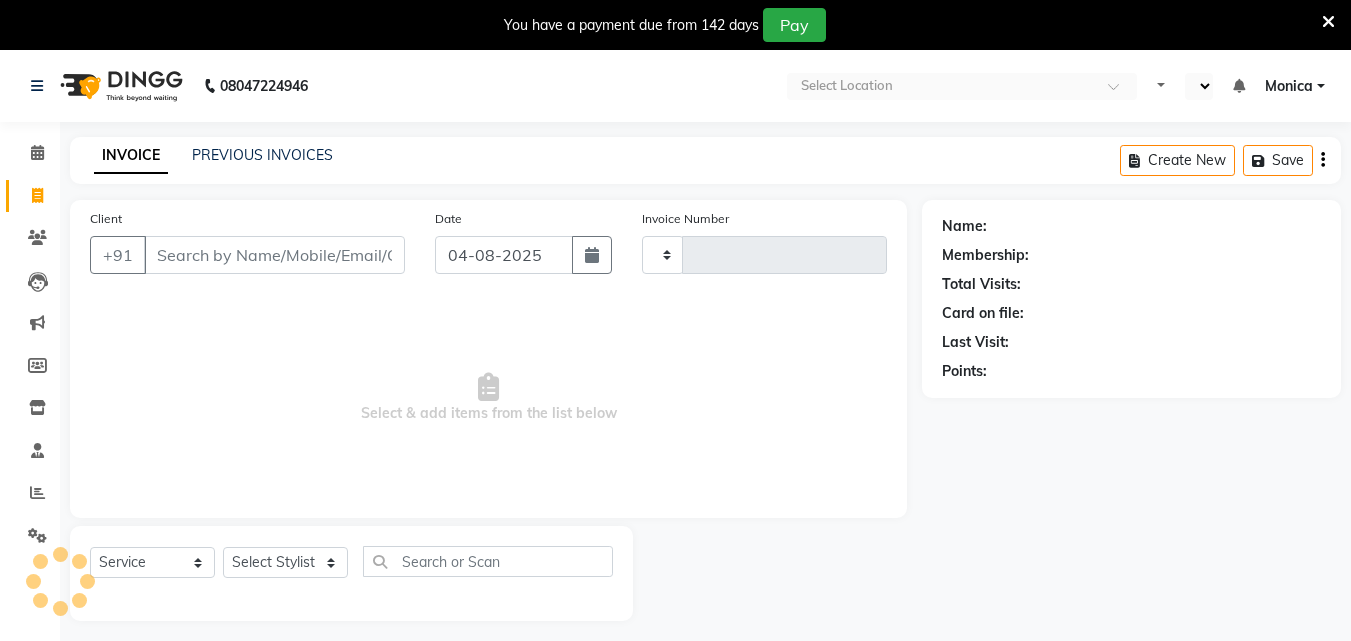click at bounding box center [1328, 22] 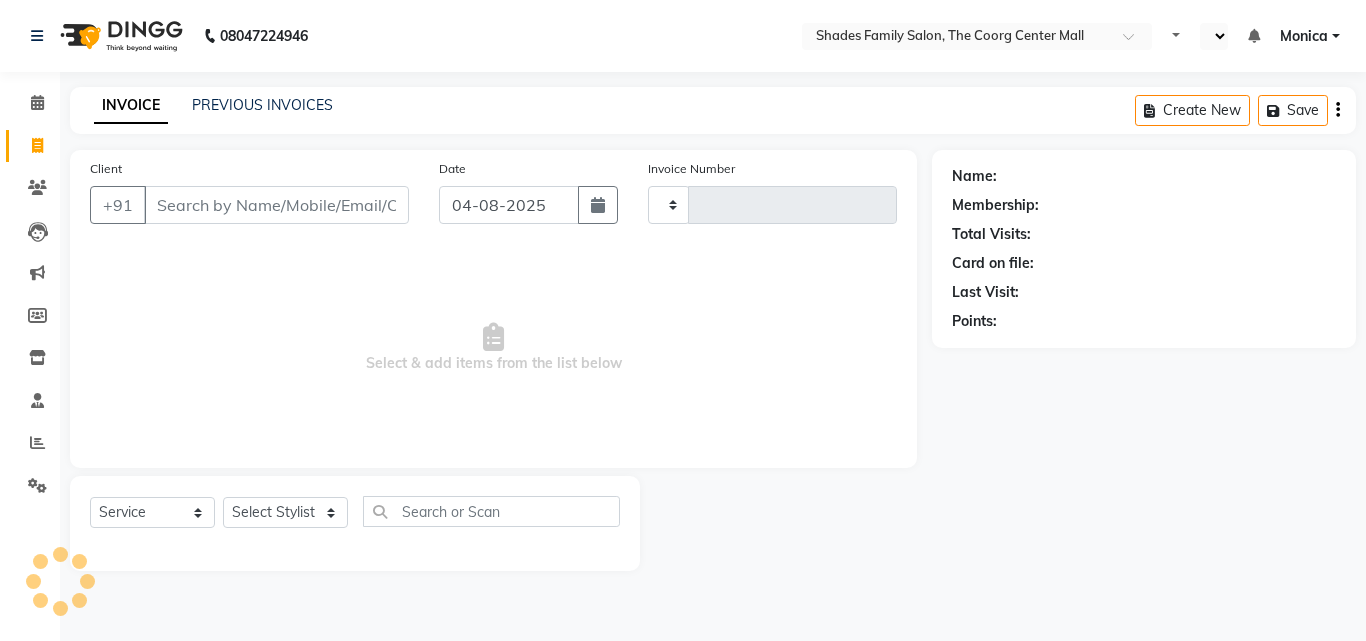 select on "en" 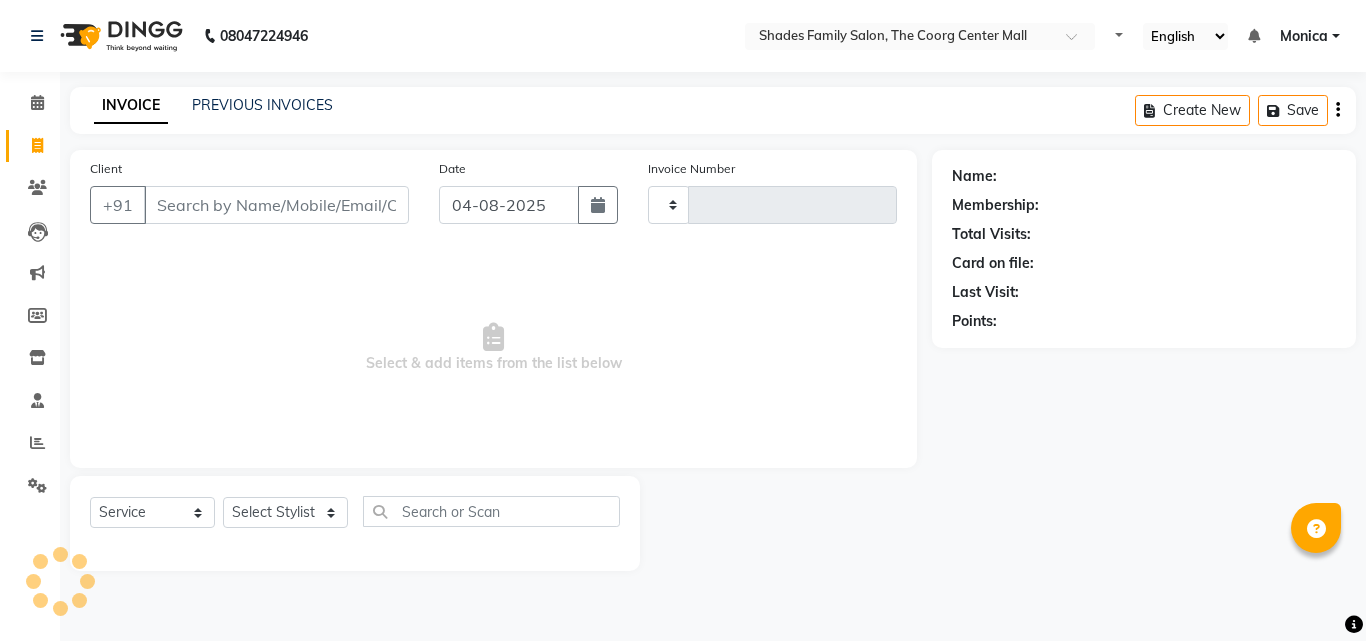 type on "1504" 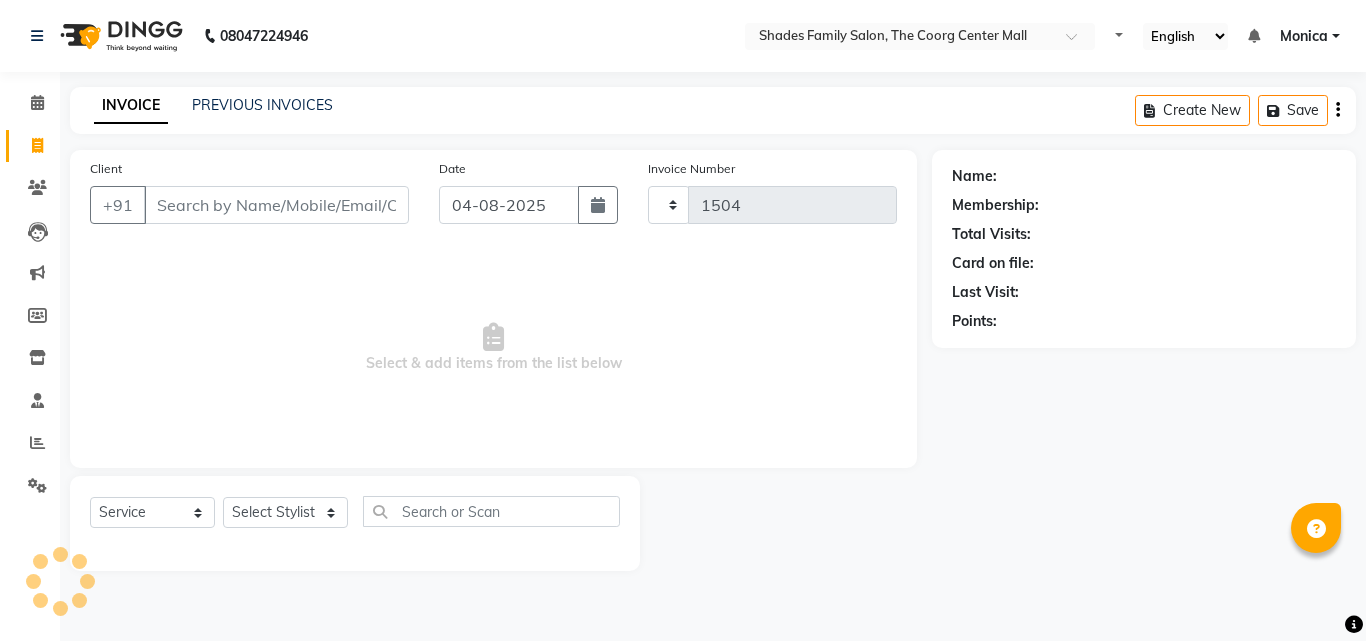 select on "7447" 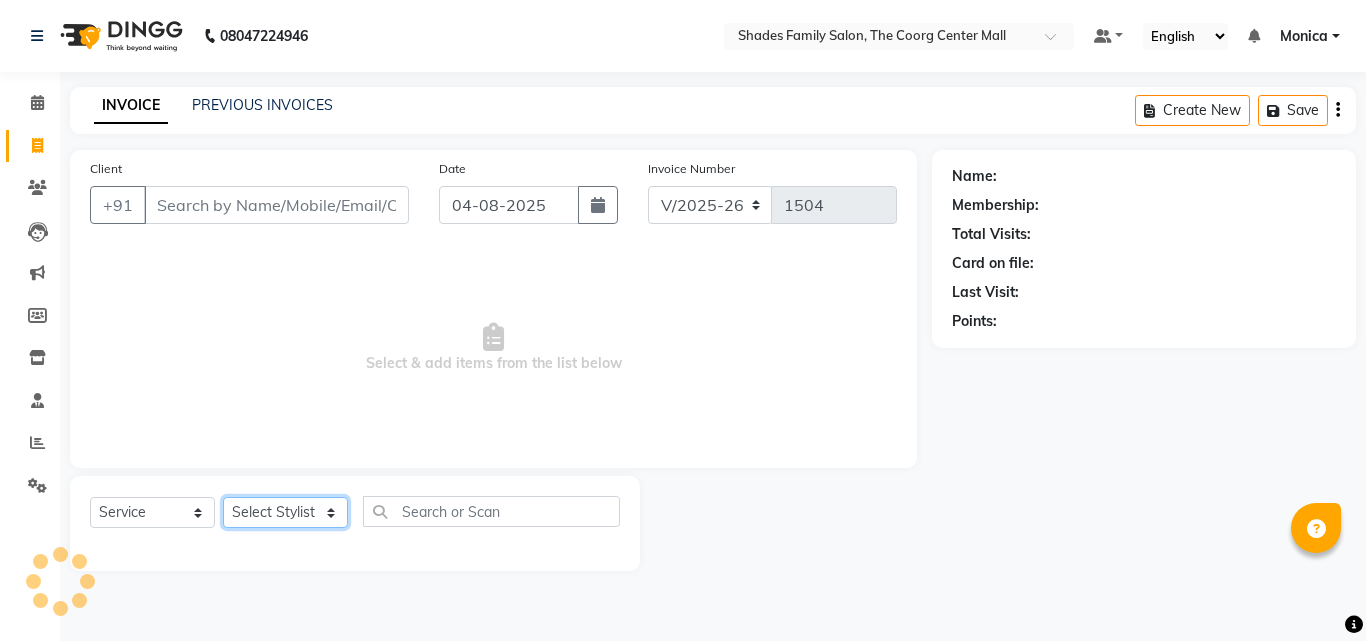 click on "Select Stylist Jyothi Monica  Namrutha Ranjith Sandeep Zeeshan" 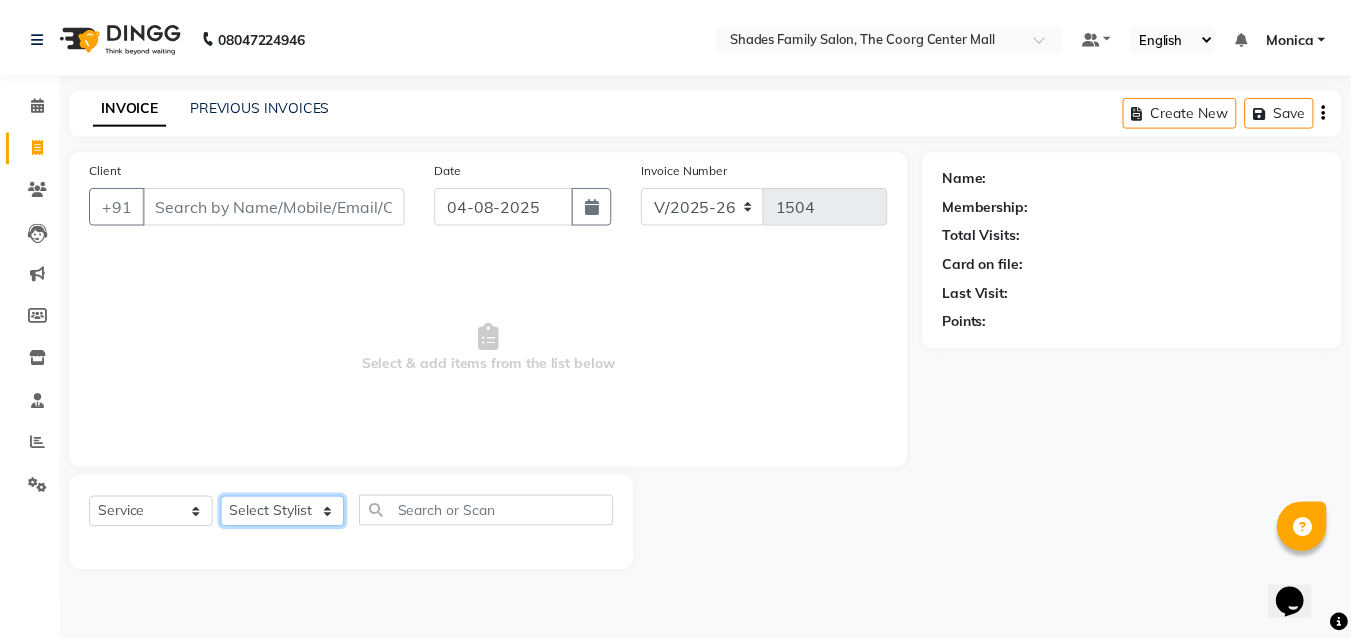 scroll, scrollTop: 0, scrollLeft: 0, axis: both 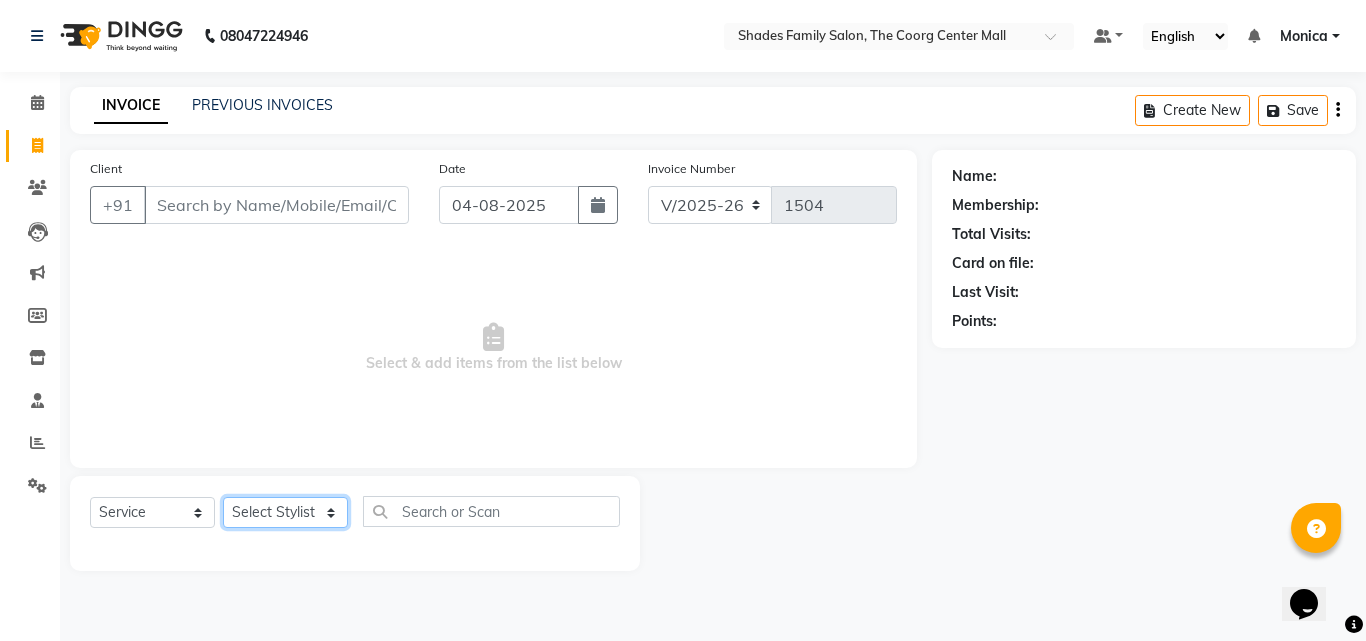 select on "69687" 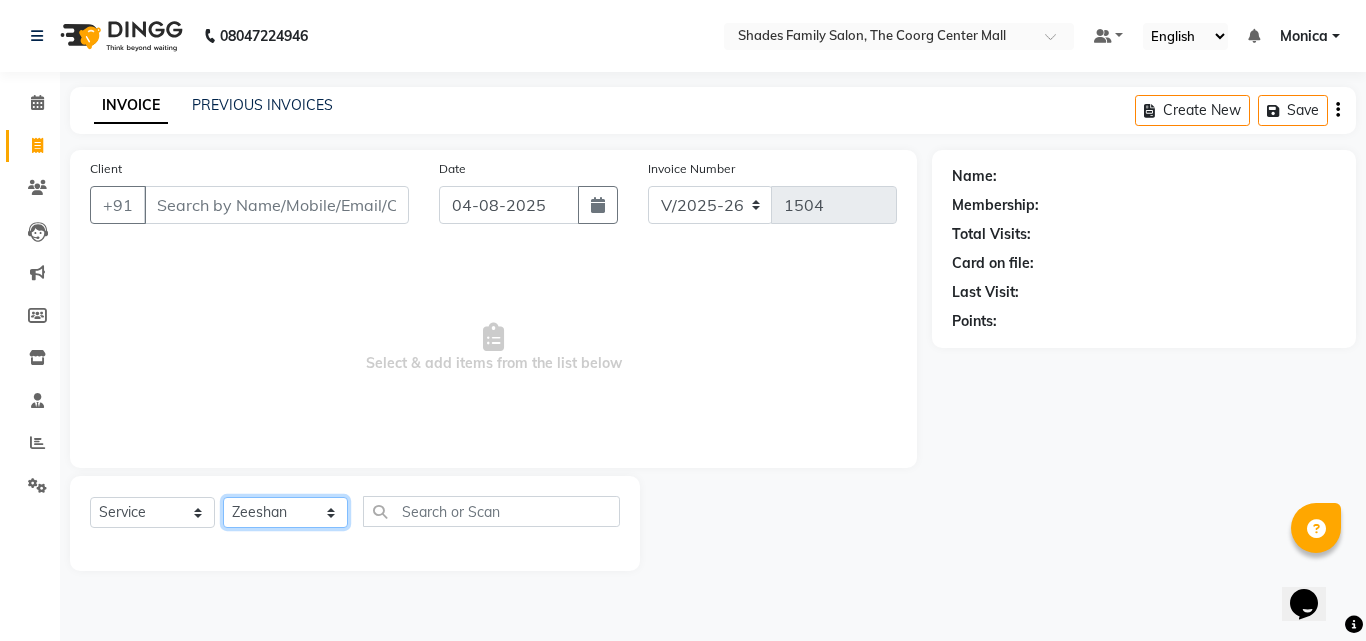 click on "Select Stylist Jyothi Monica  Namrutha Ranjith Sandeep Zeeshan" 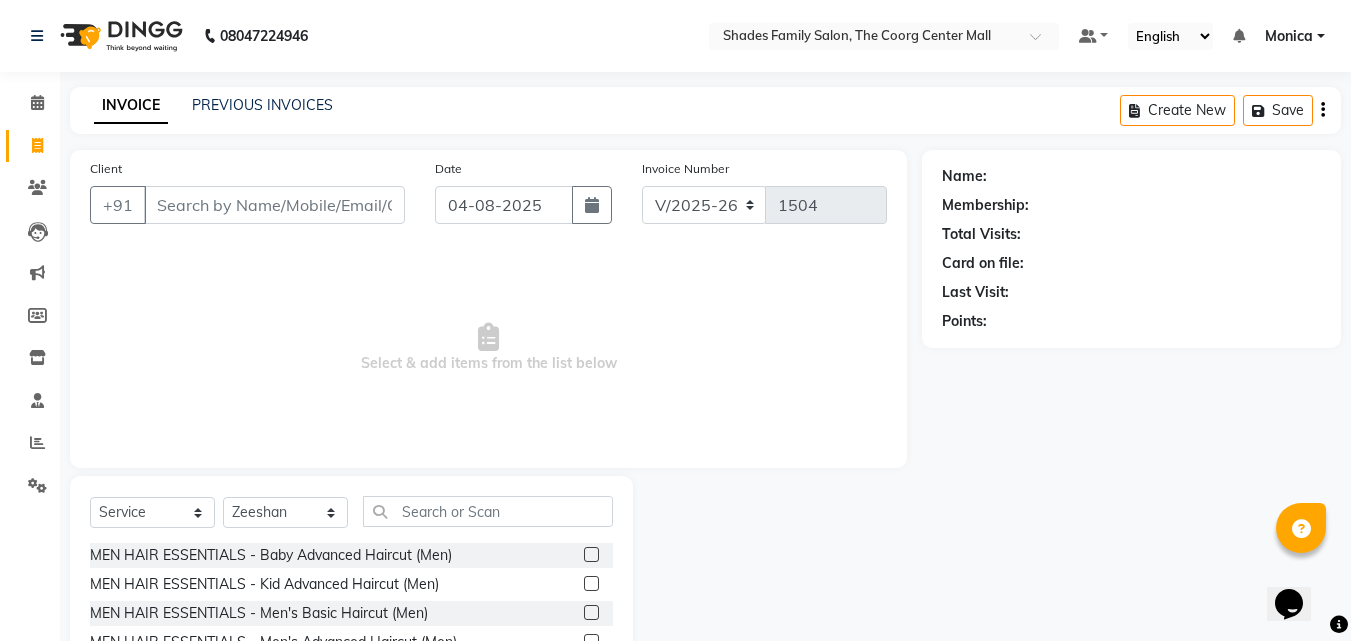 click 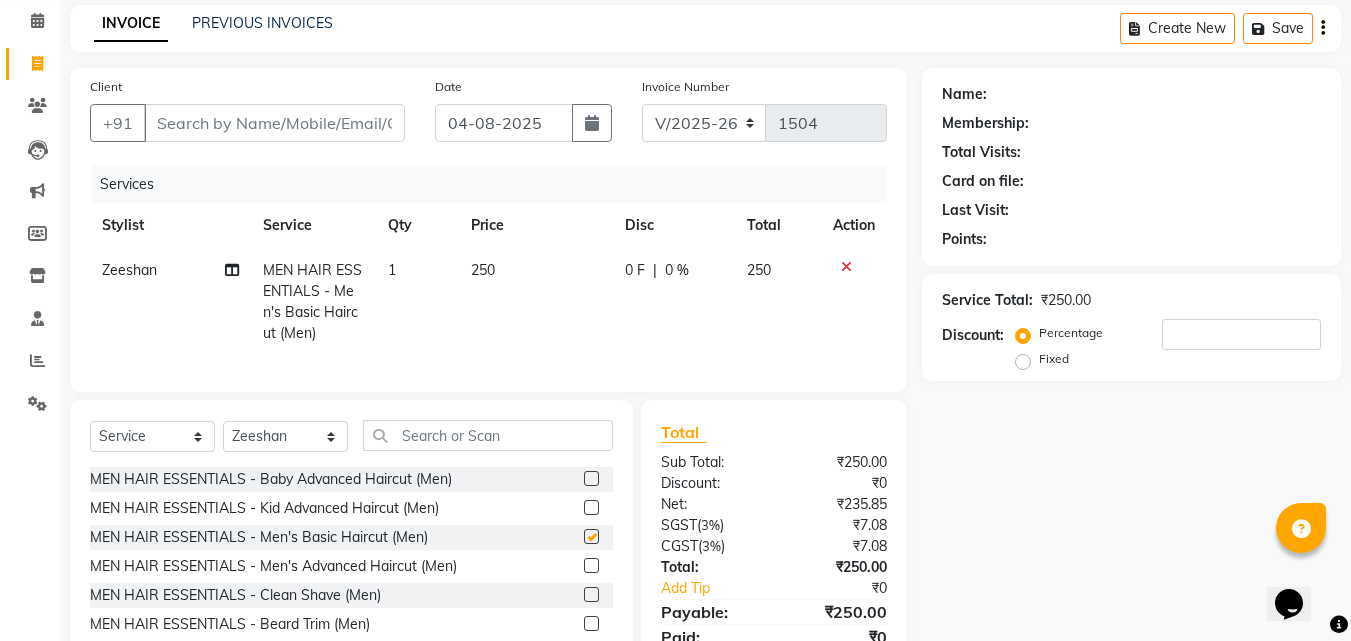 scroll, scrollTop: 181, scrollLeft: 0, axis: vertical 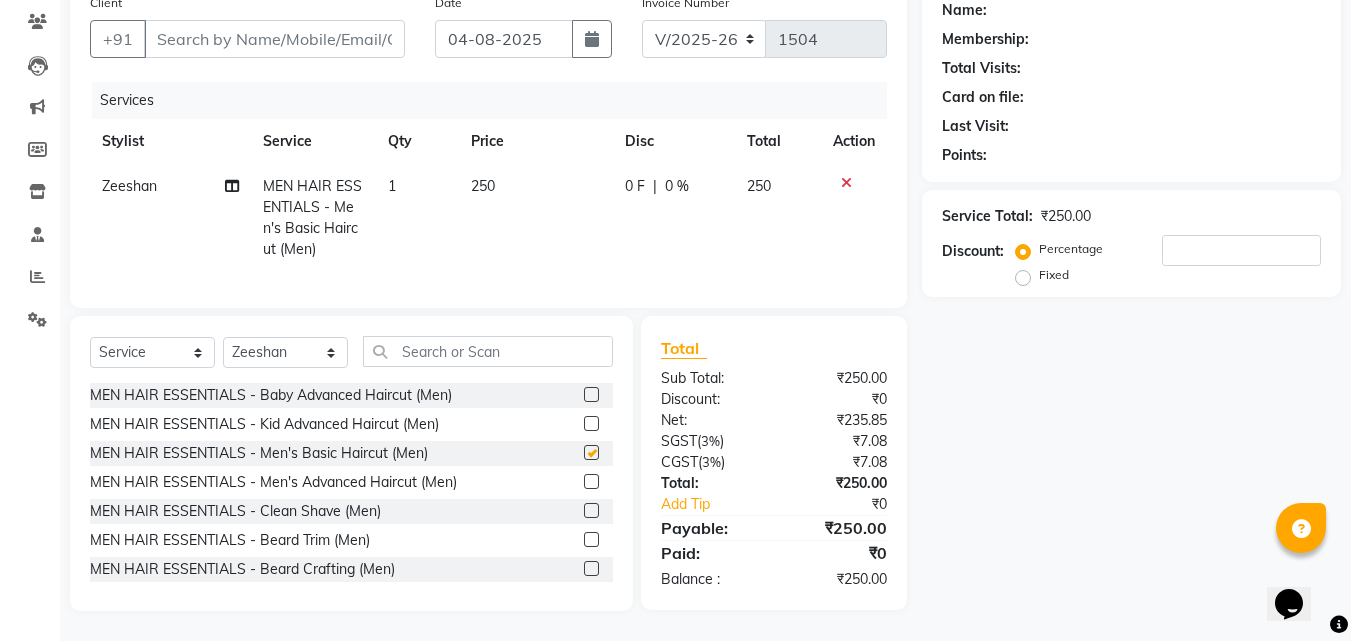 checkbox on "false" 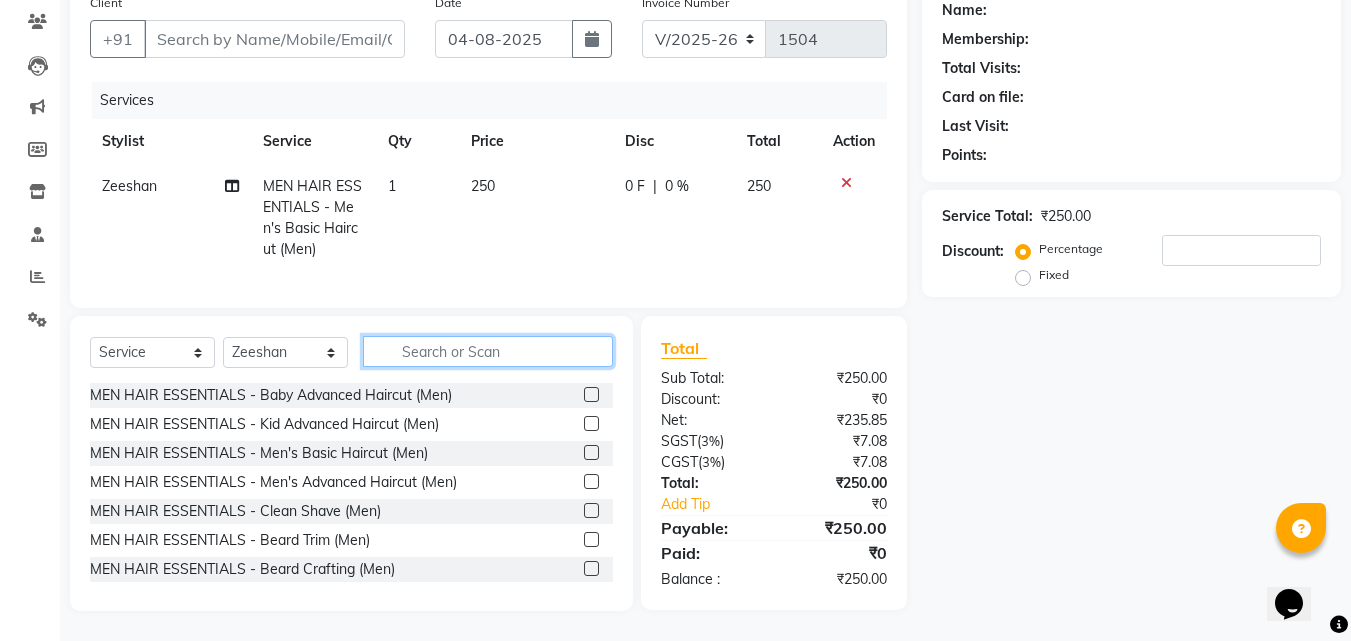click 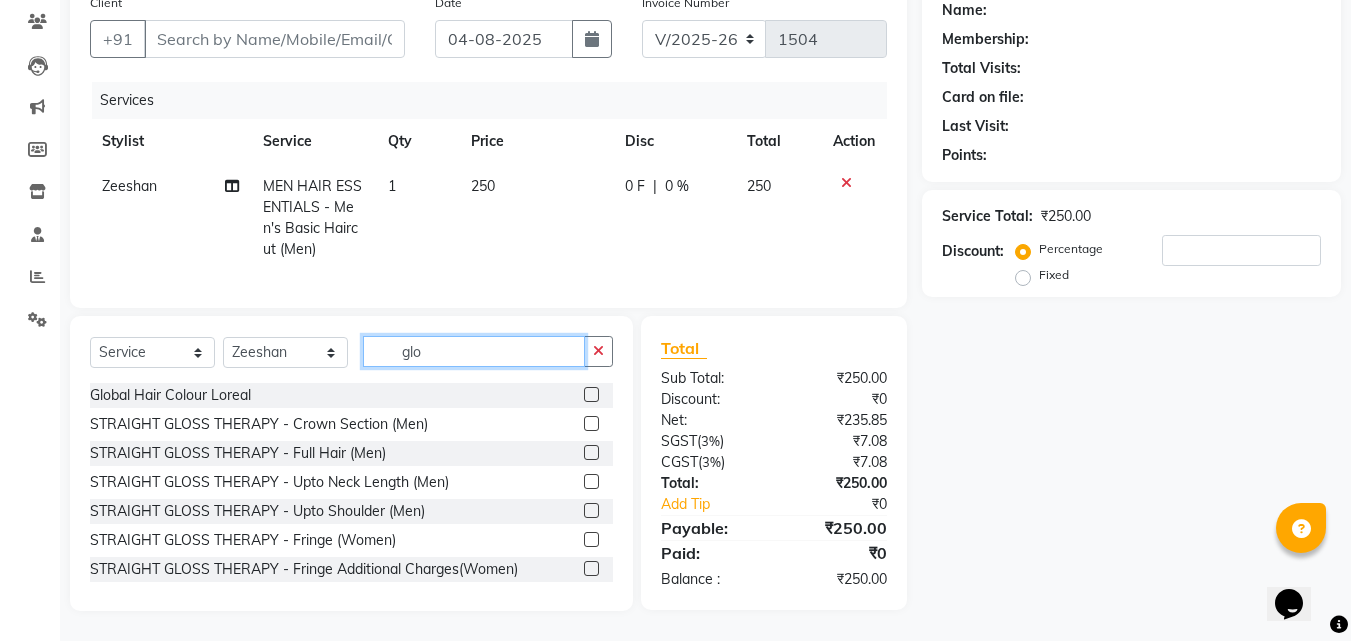 type on "glo" 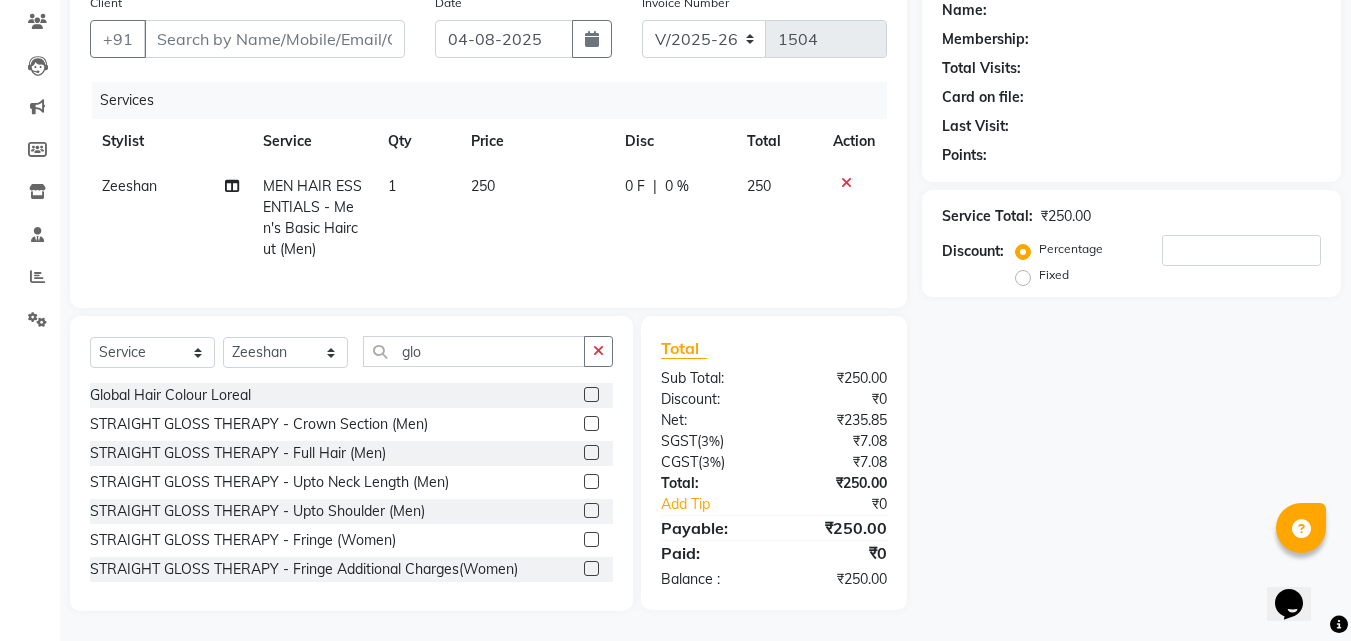 click 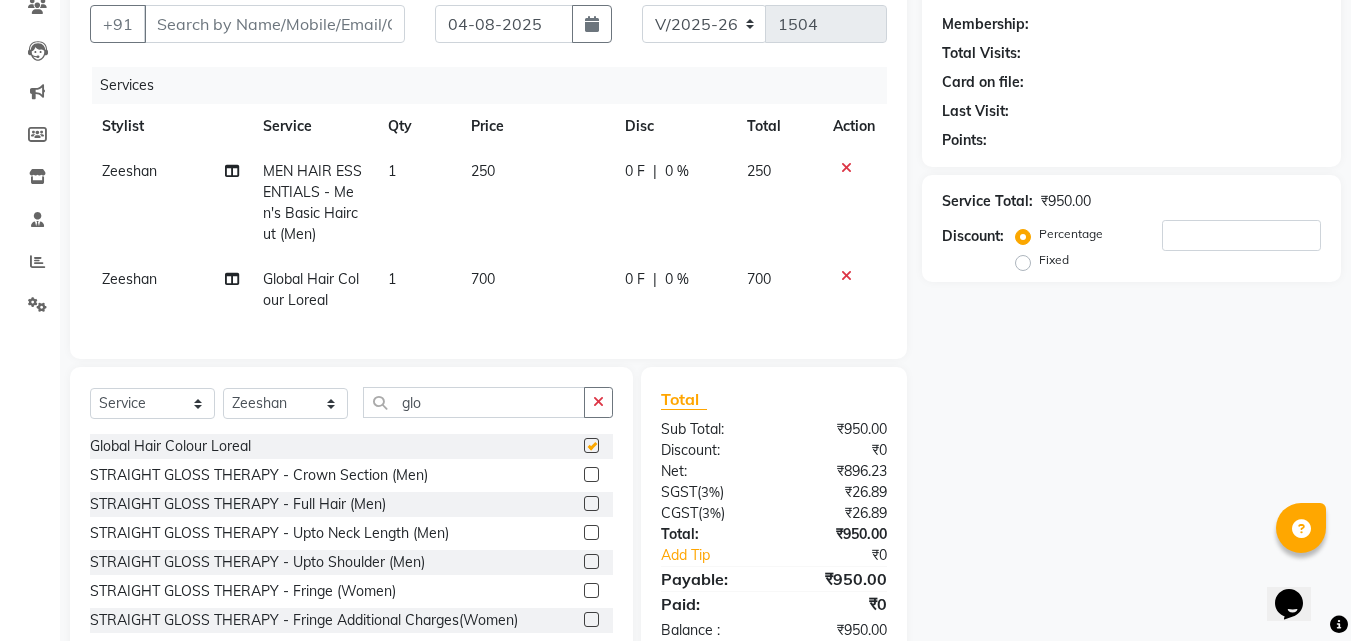 checkbox on "false" 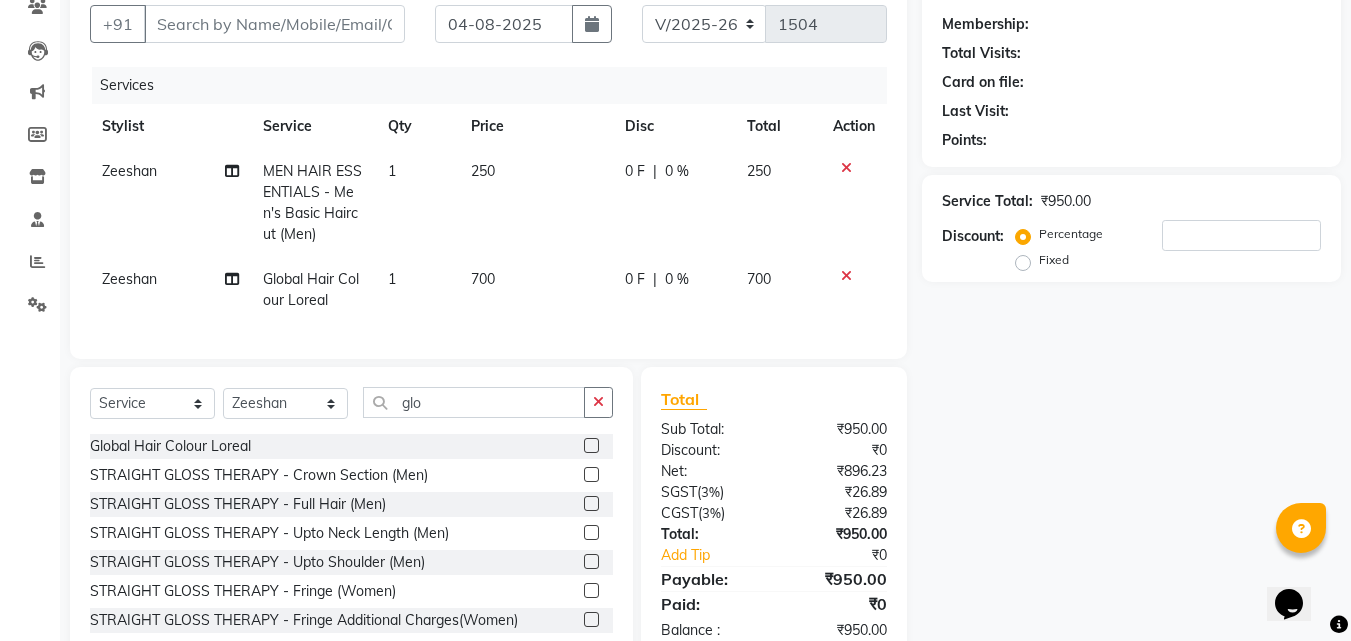 click on "250" 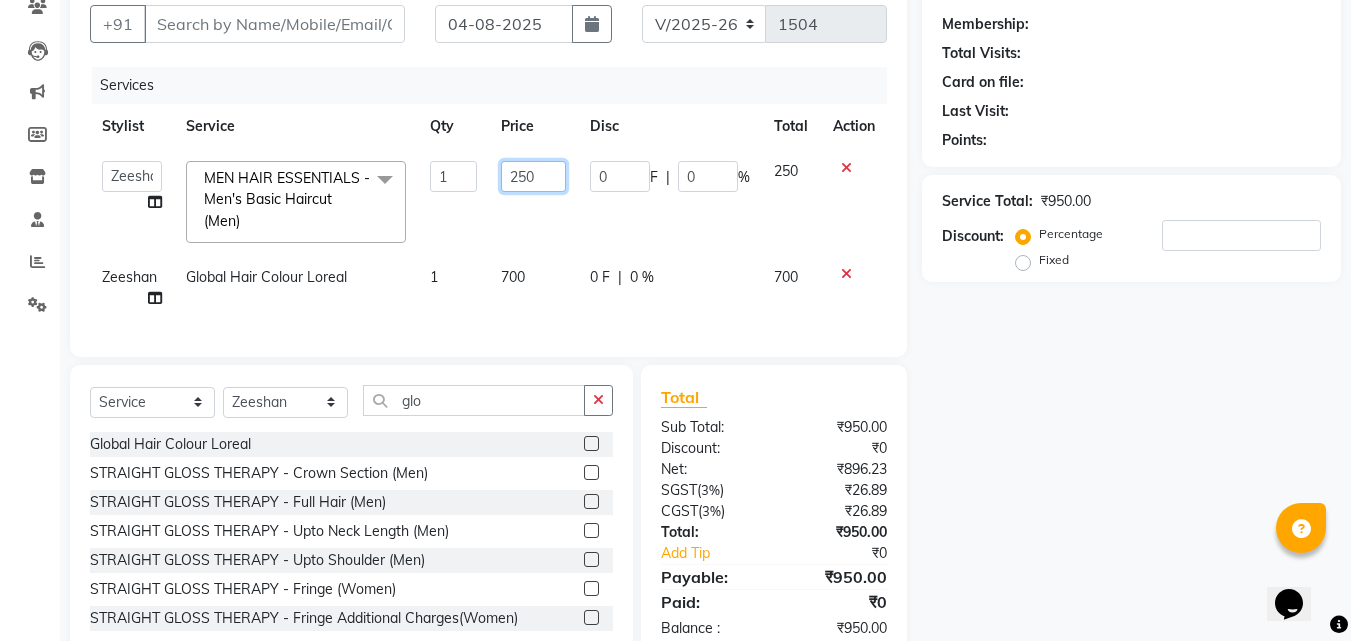 click on "250" 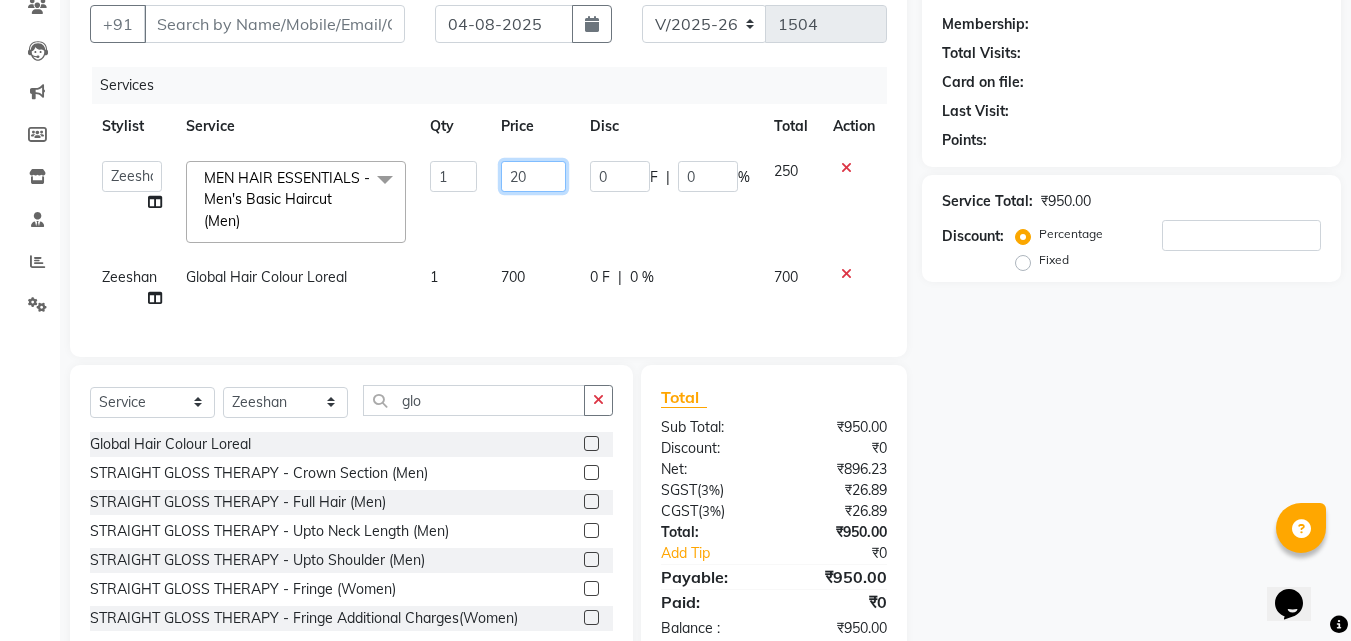 type on "200" 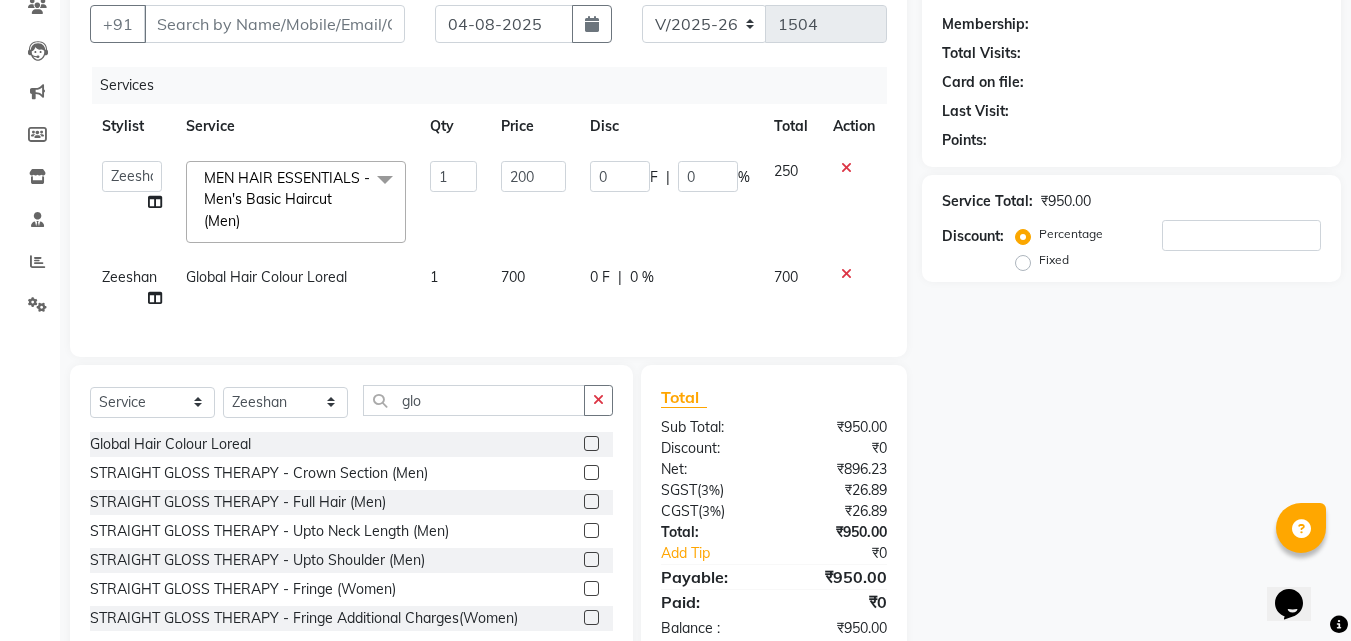 click on "0 F | 0 %" 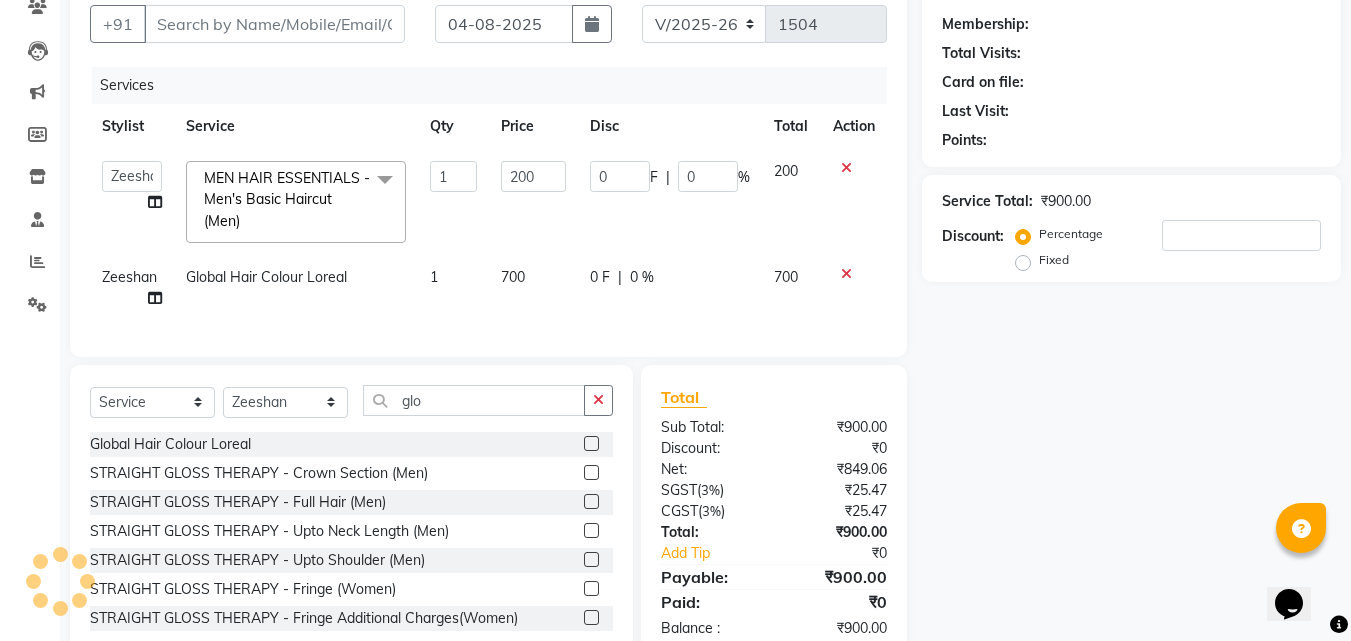drag, startPoint x: 10, startPoint y: 361, endPoint x: 0, endPoint y: 378, distance: 19.723083 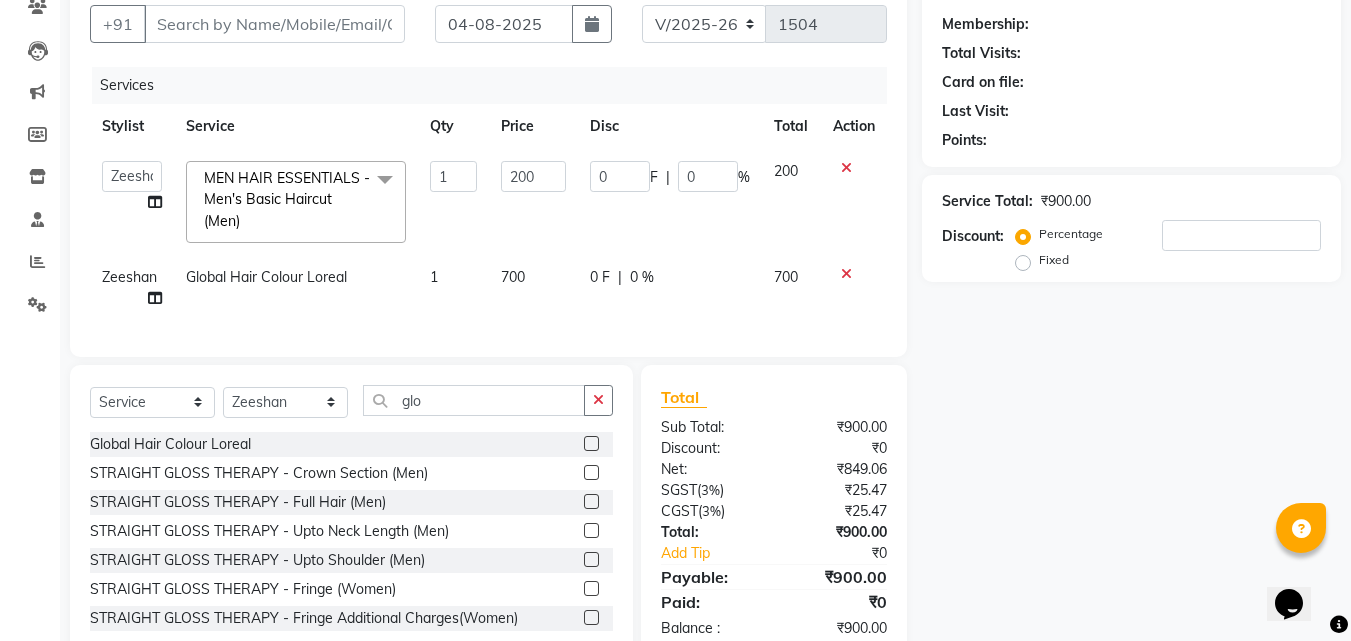 click on "Inventory" 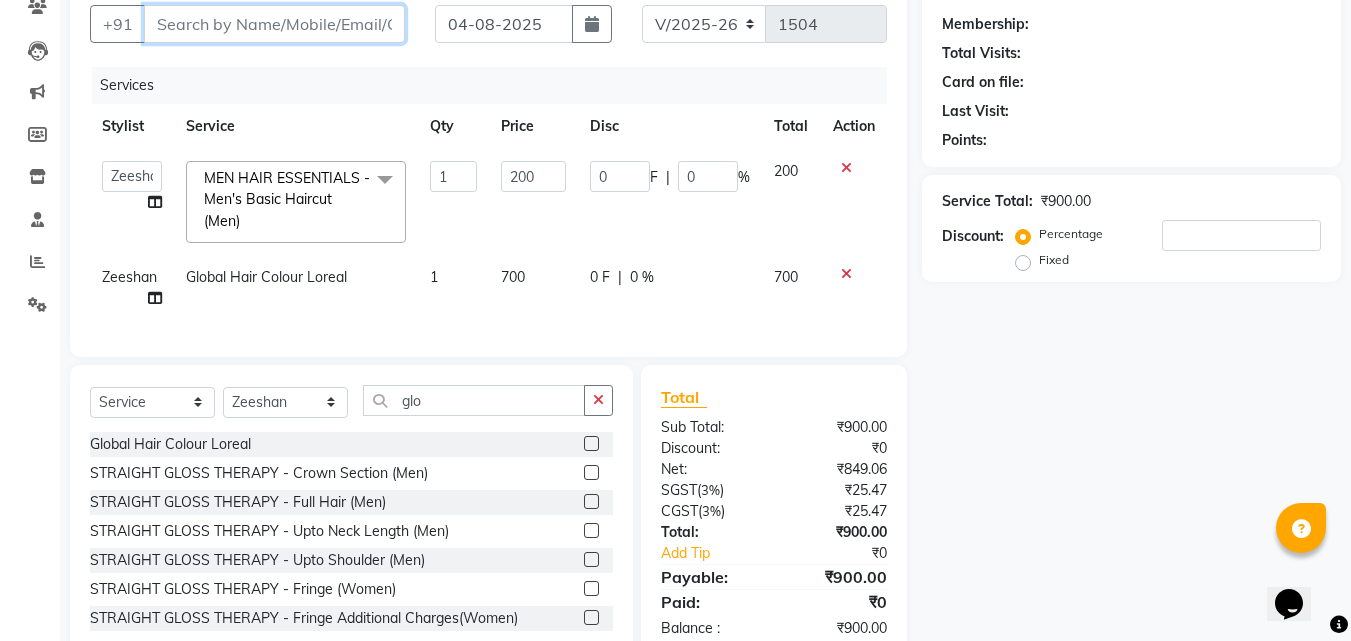 click on "Client" at bounding box center (274, 24) 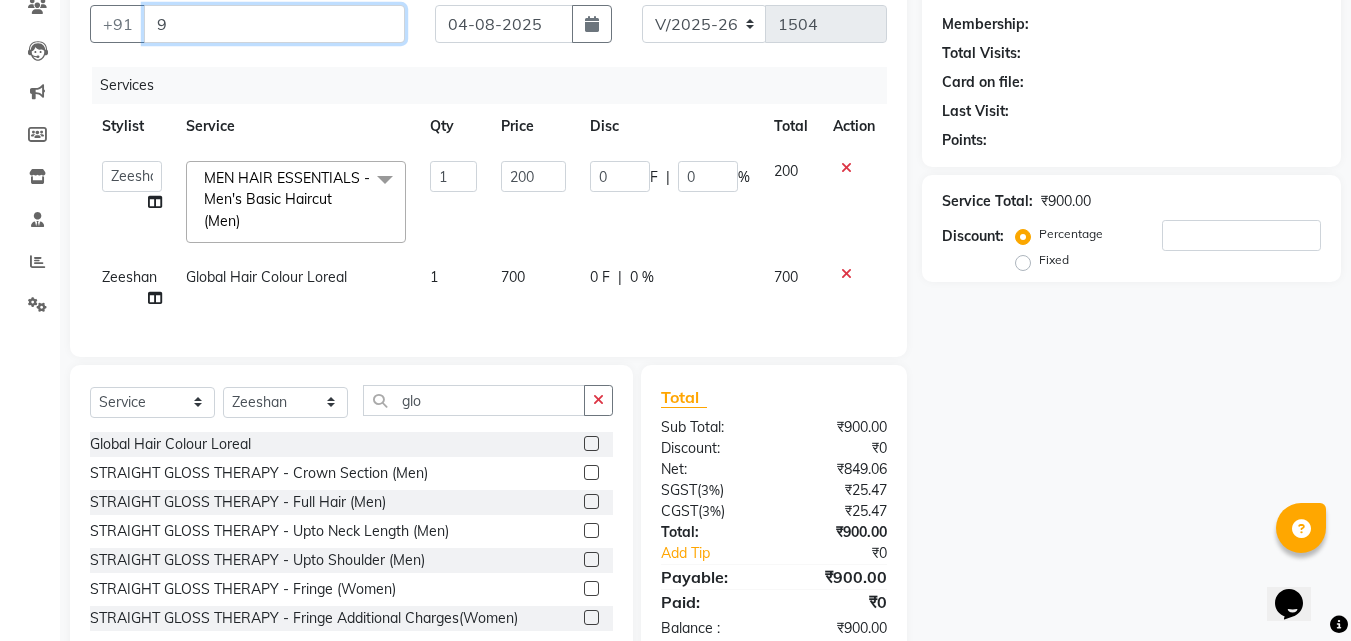 type on "0" 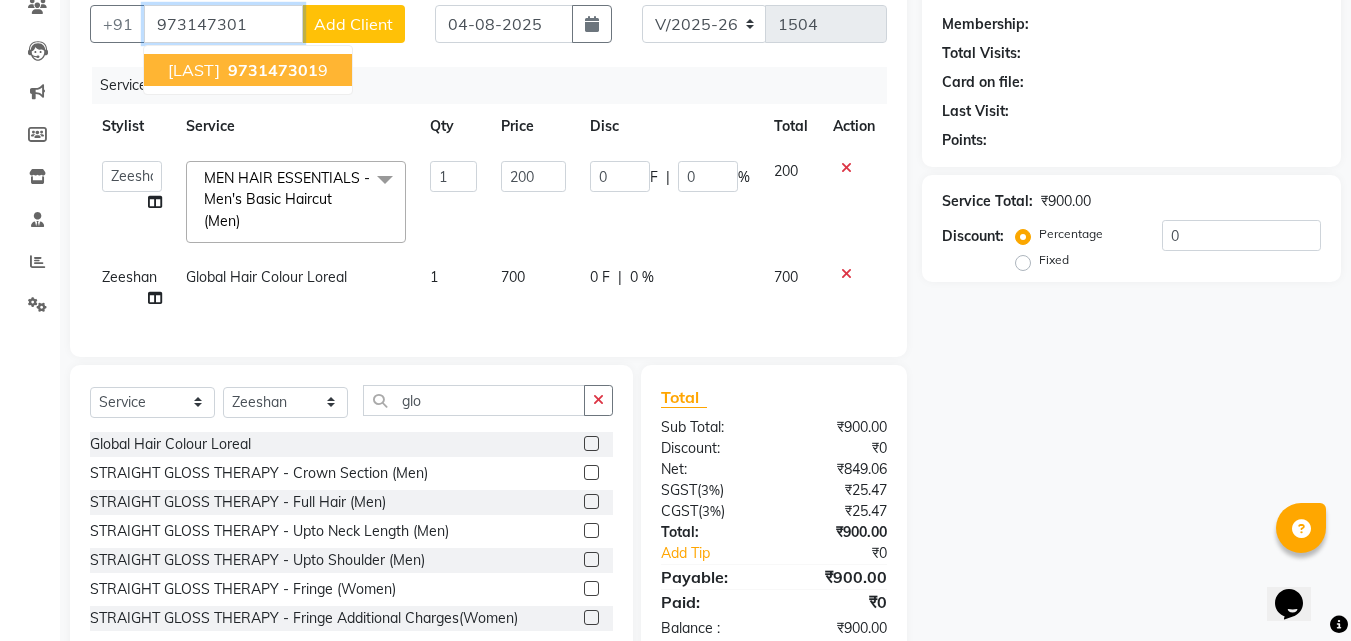 click on "973147301" at bounding box center (273, 70) 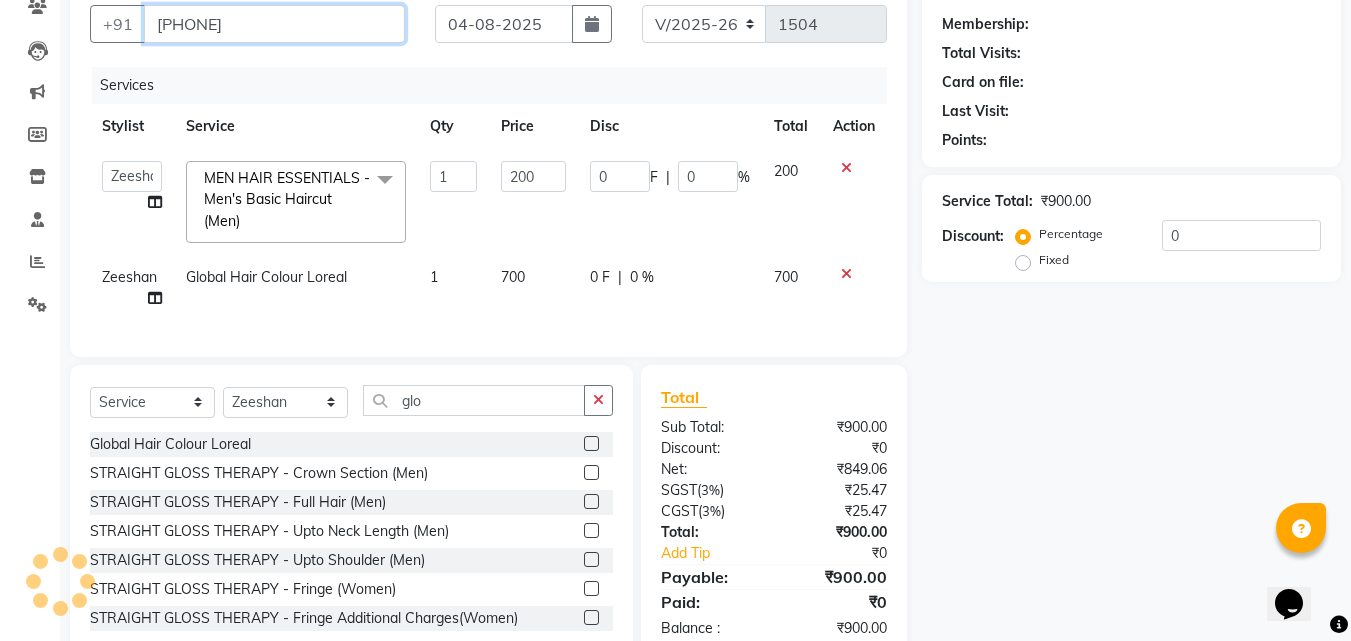 type on "9731473019" 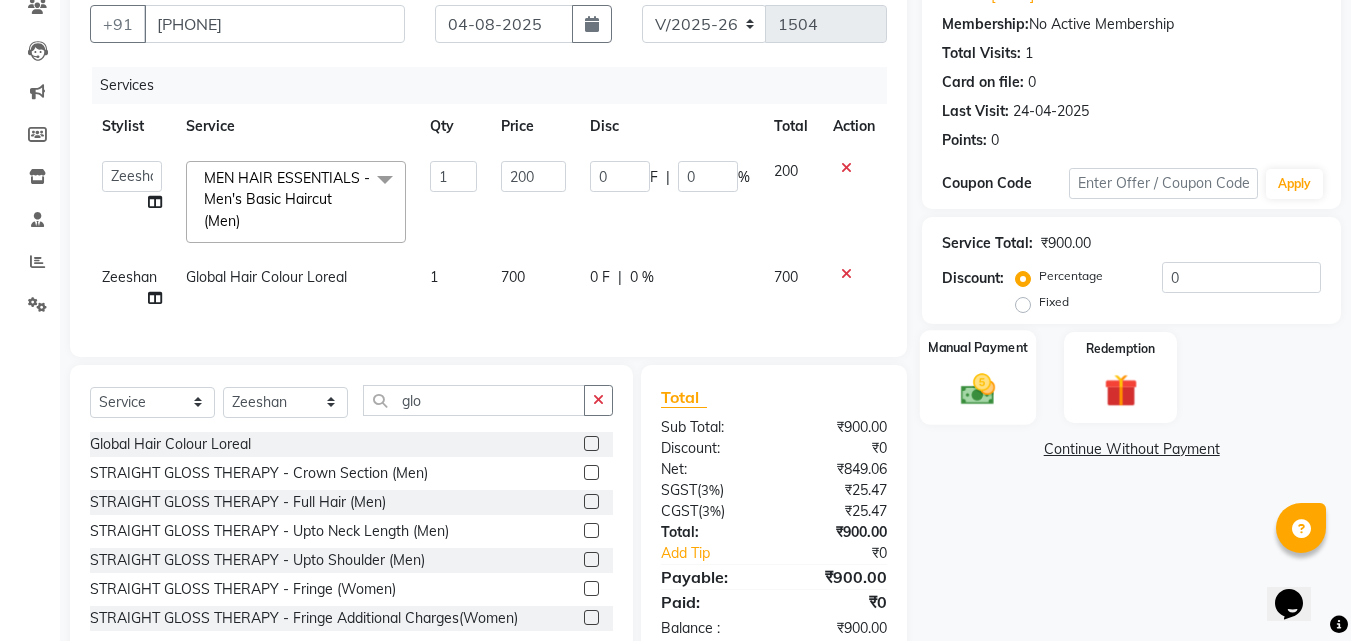 click on "Manual Payment" 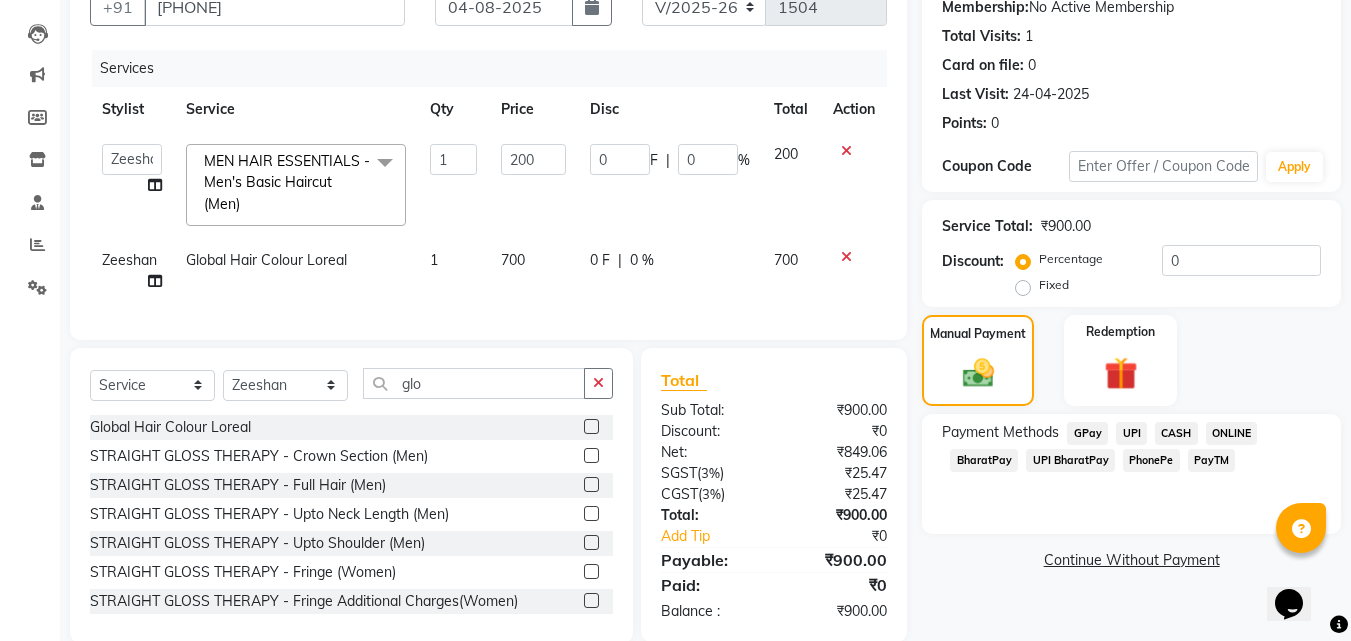 scroll, scrollTop: 200, scrollLeft: 0, axis: vertical 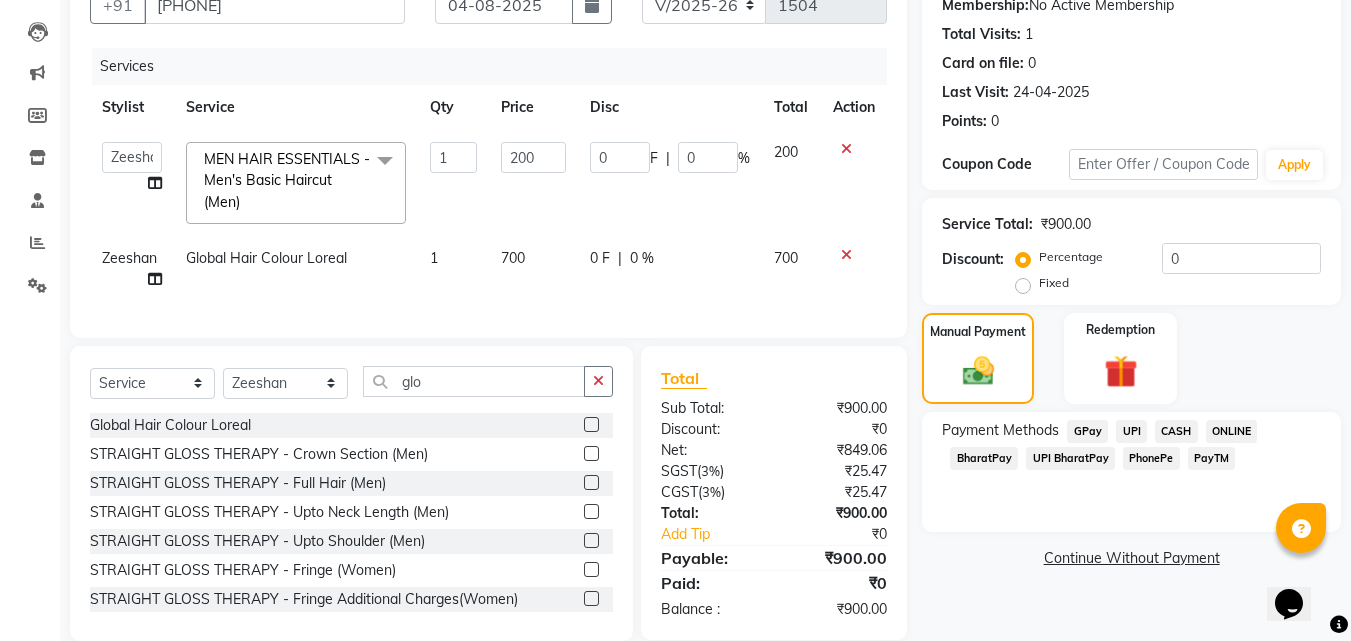 click on "PhonePe" 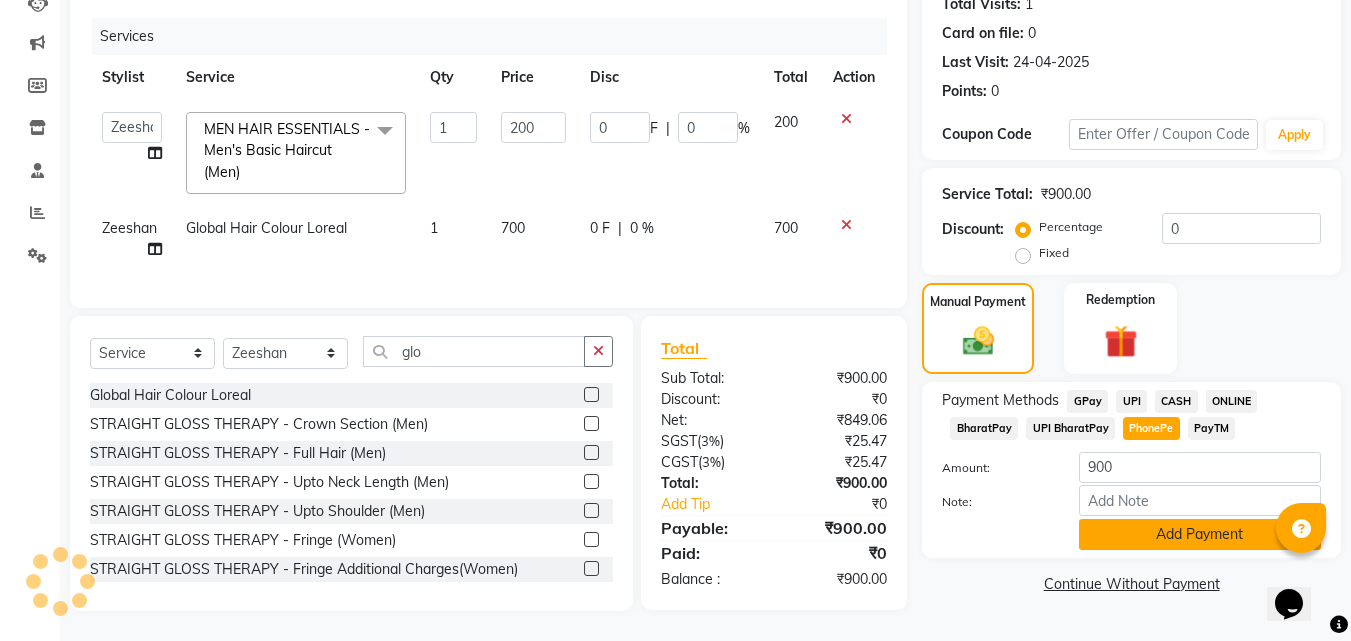 click on "Add Payment" 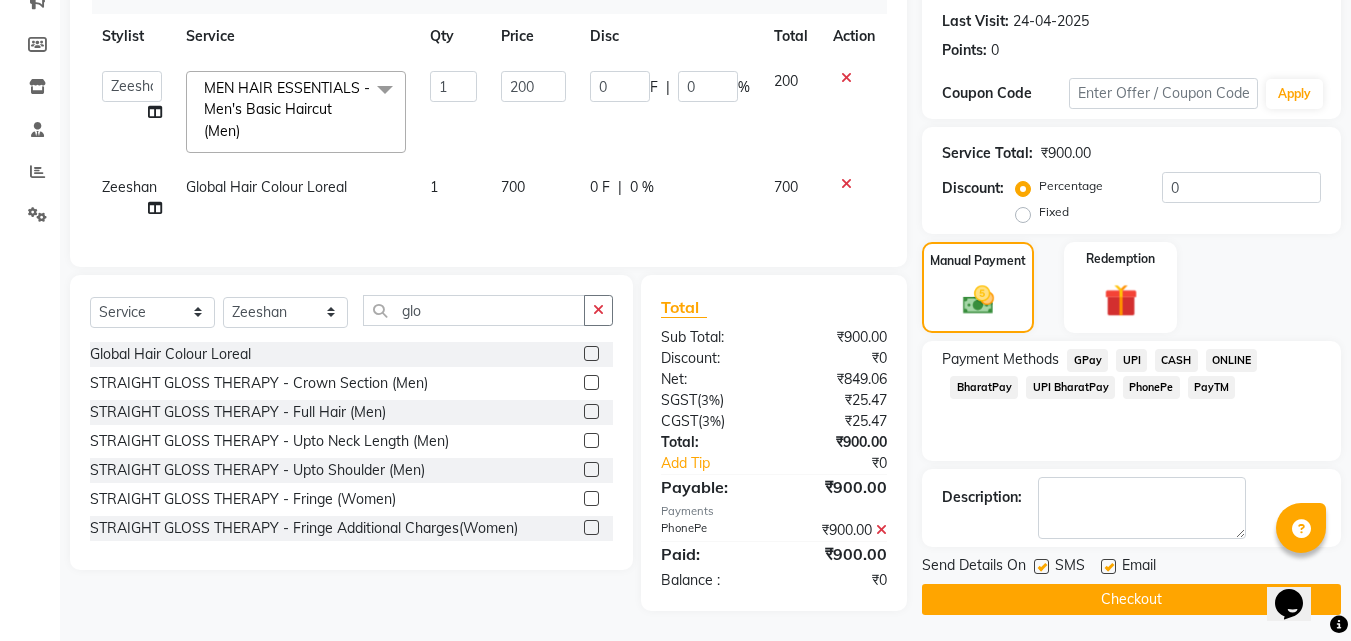 scroll, scrollTop: 286, scrollLeft: 0, axis: vertical 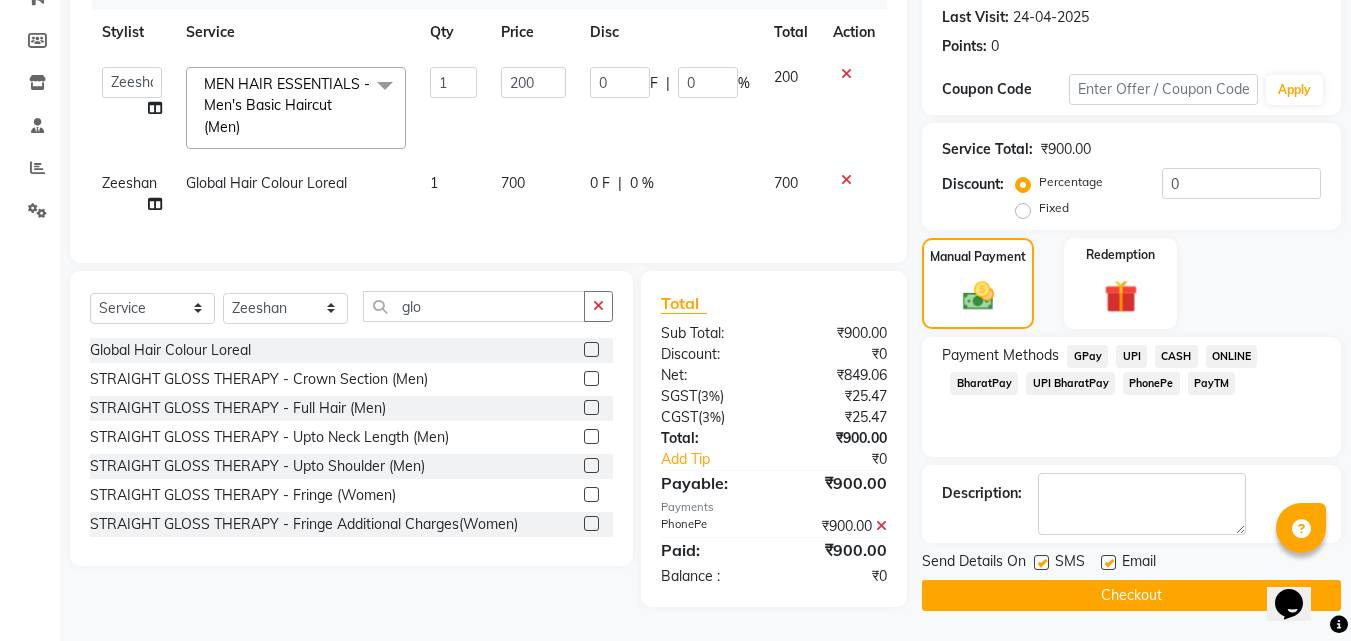 click on "Checkout" 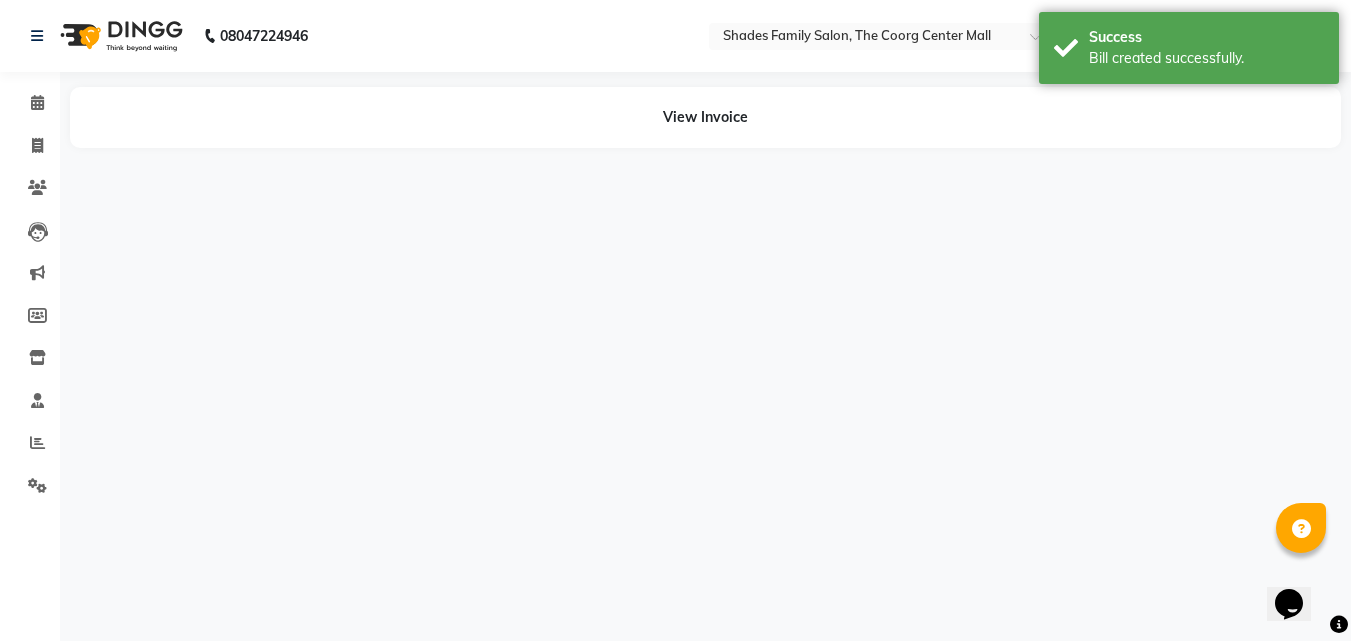 scroll, scrollTop: 0, scrollLeft: 0, axis: both 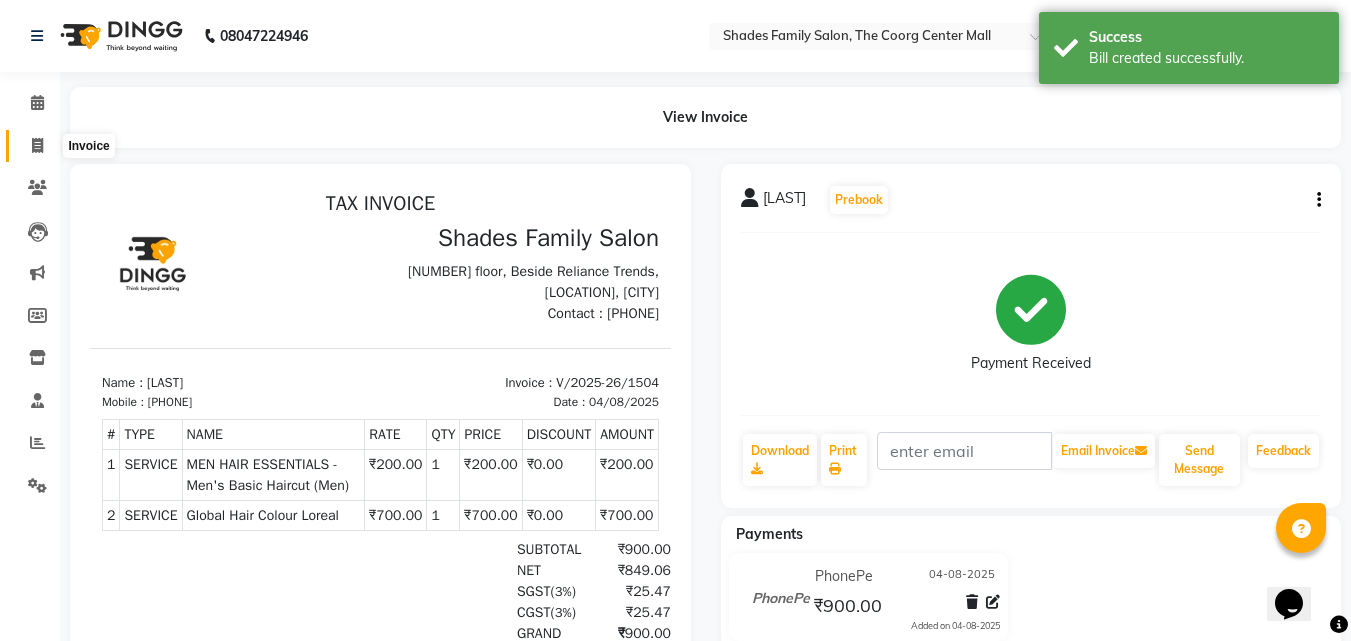 click 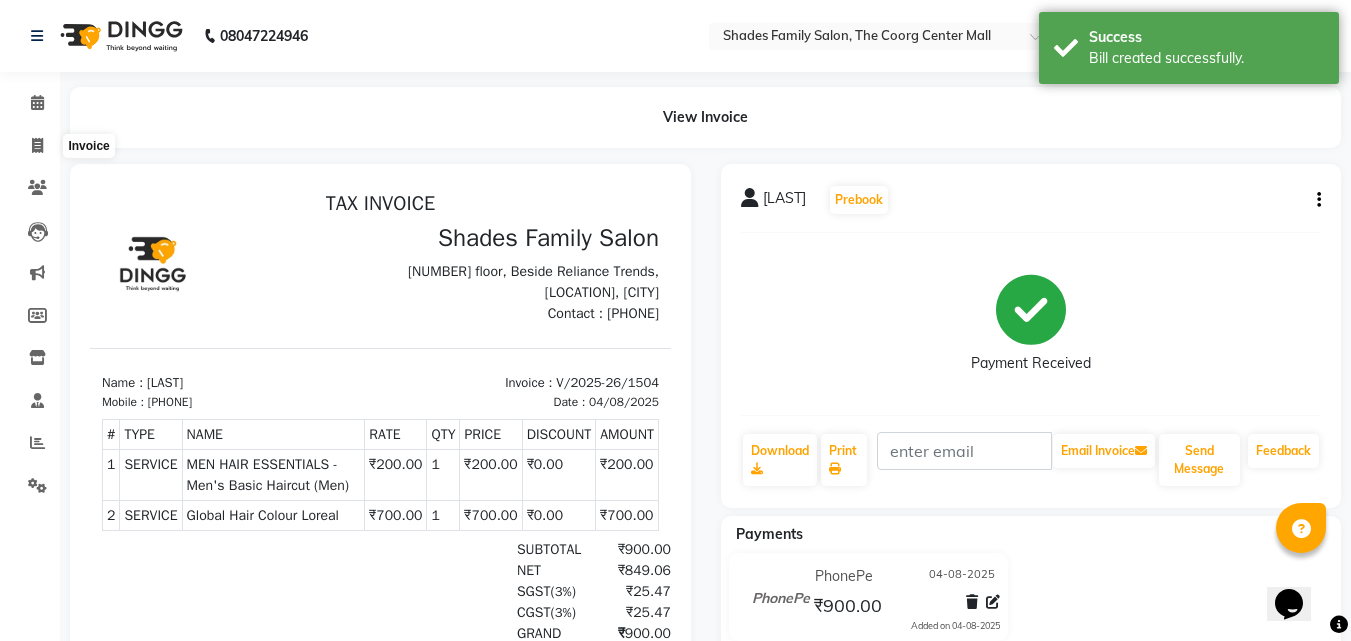 select on "service" 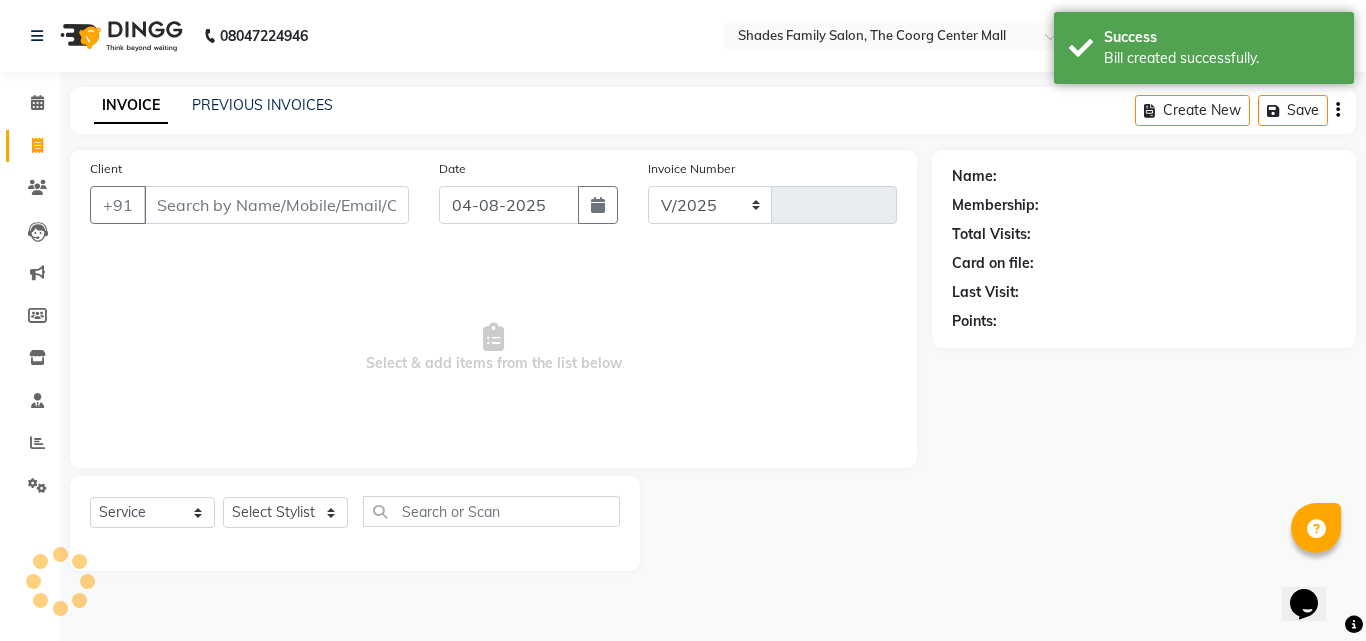 select on "7447" 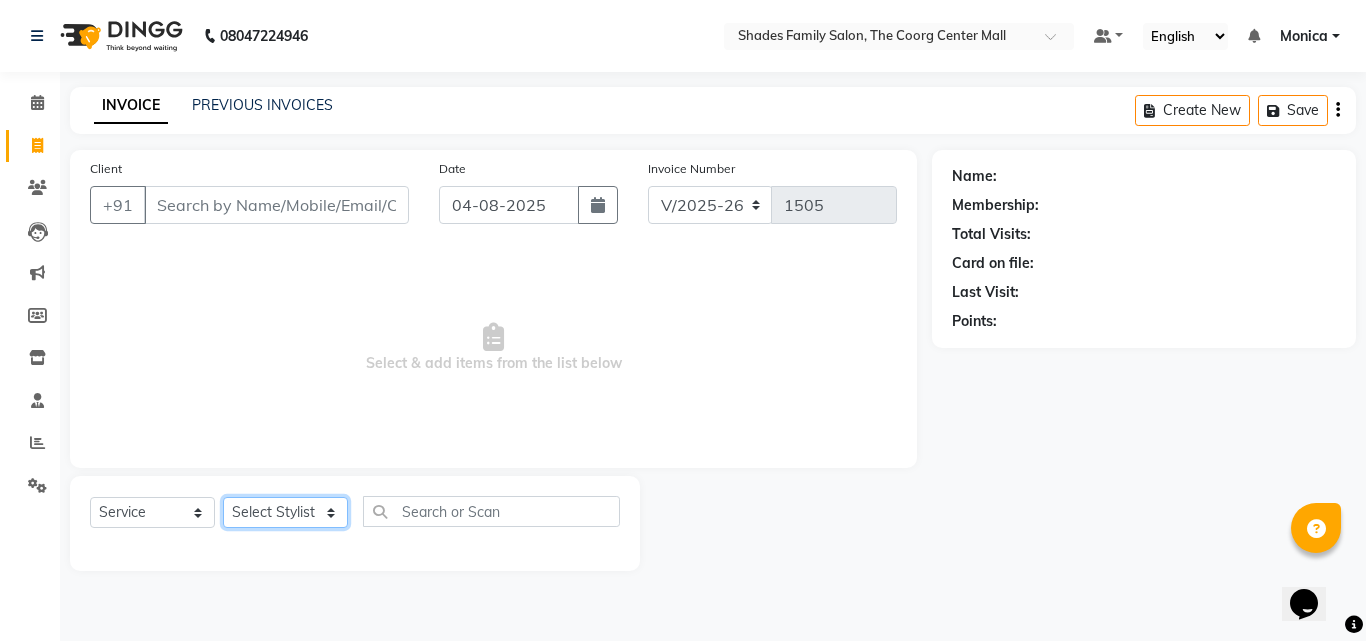 click on "Select Stylist Jyothi Monica  Namrutha Ranjith Sandeep Zeeshan" 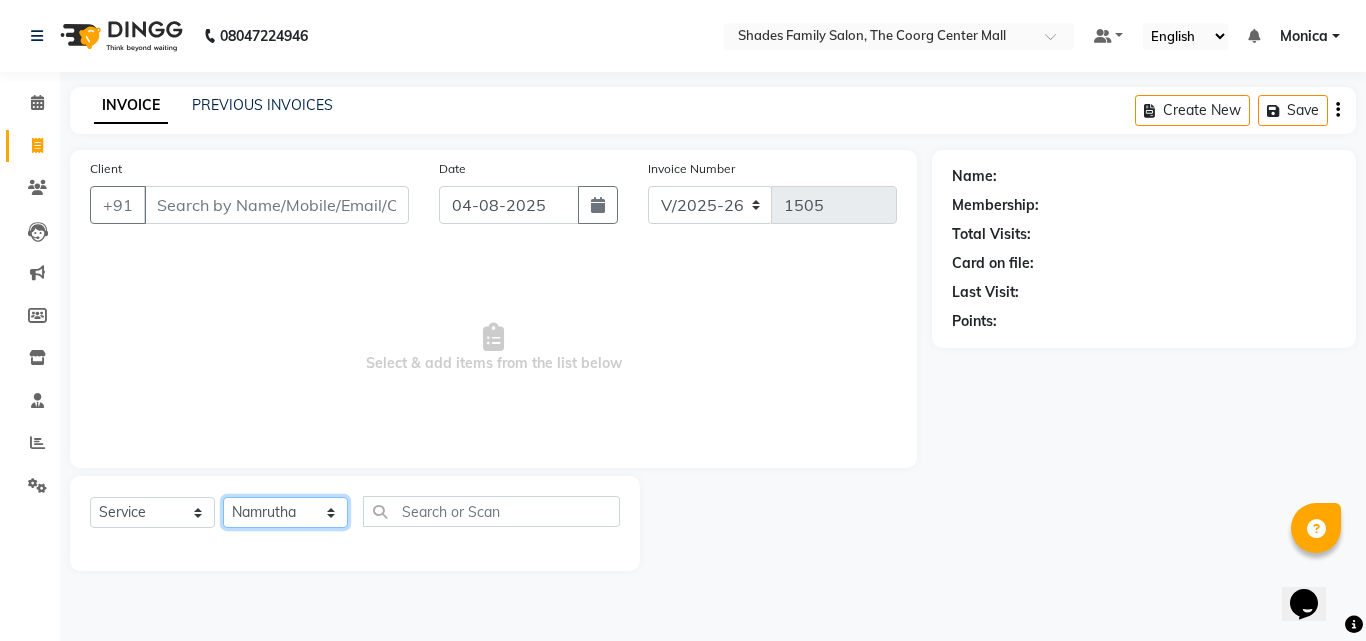 click on "Select Stylist Jyothi Monica  Namrutha Ranjith Sandeep Zeeshan" 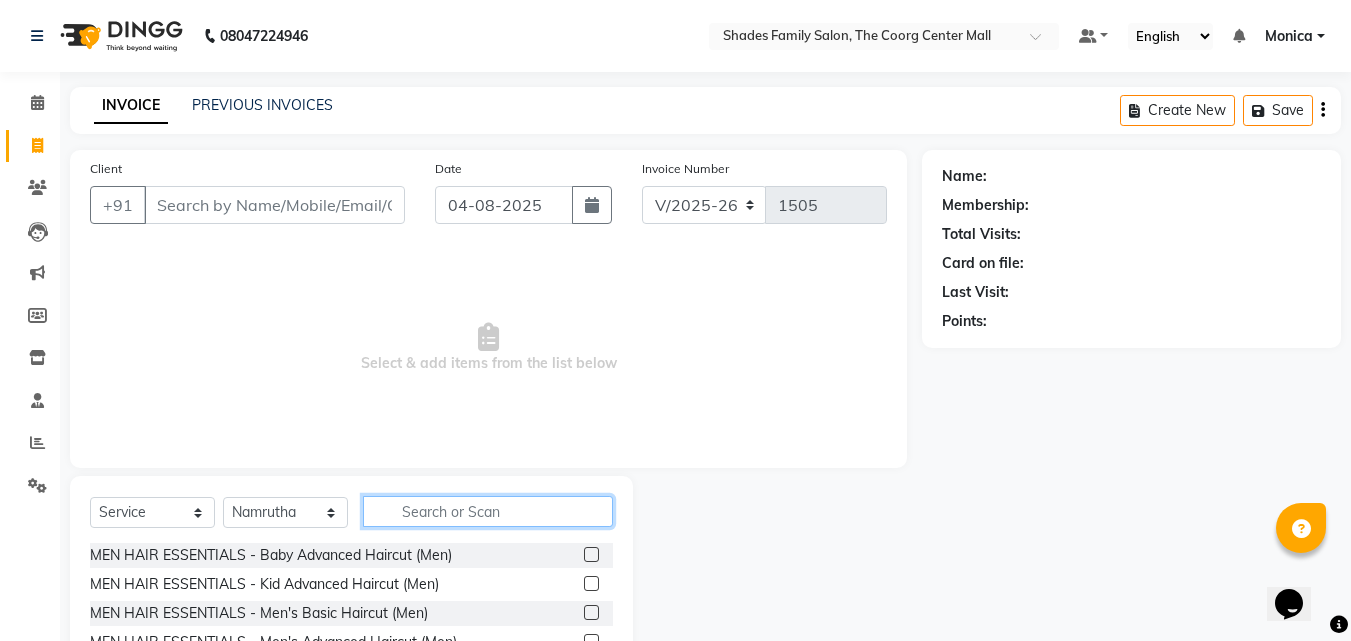 click 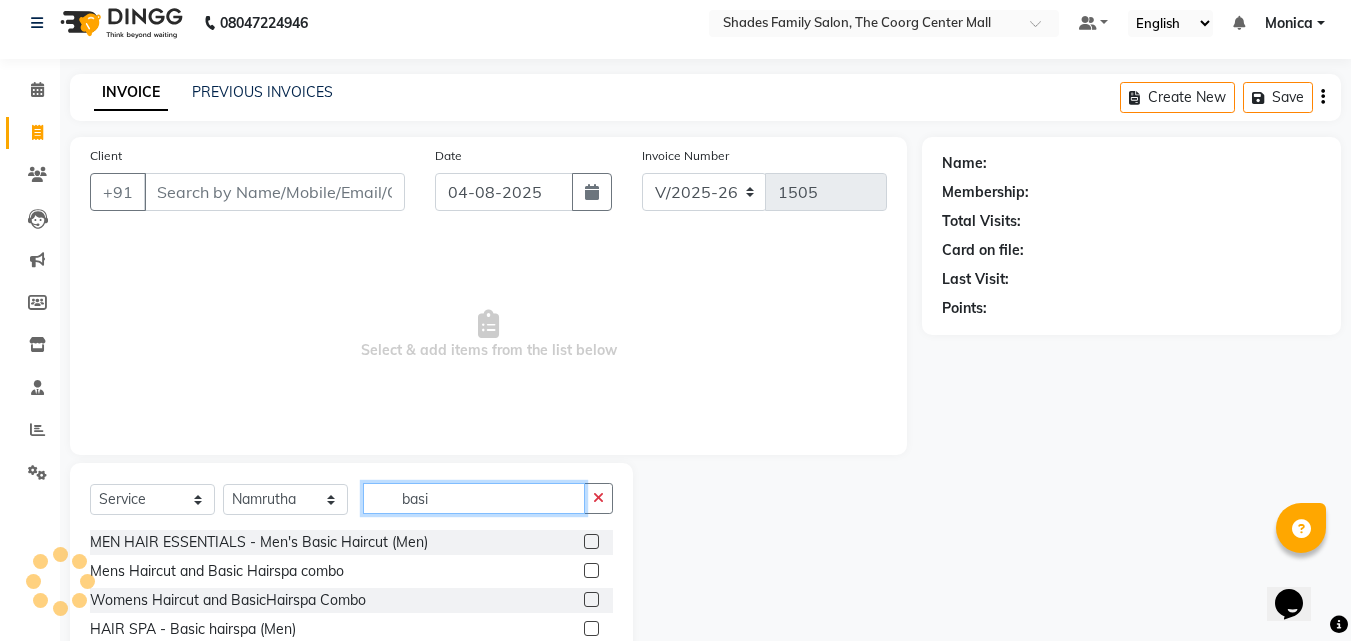 scroll, scrollTop: 160, scrollLeft: 0, axis: vertical 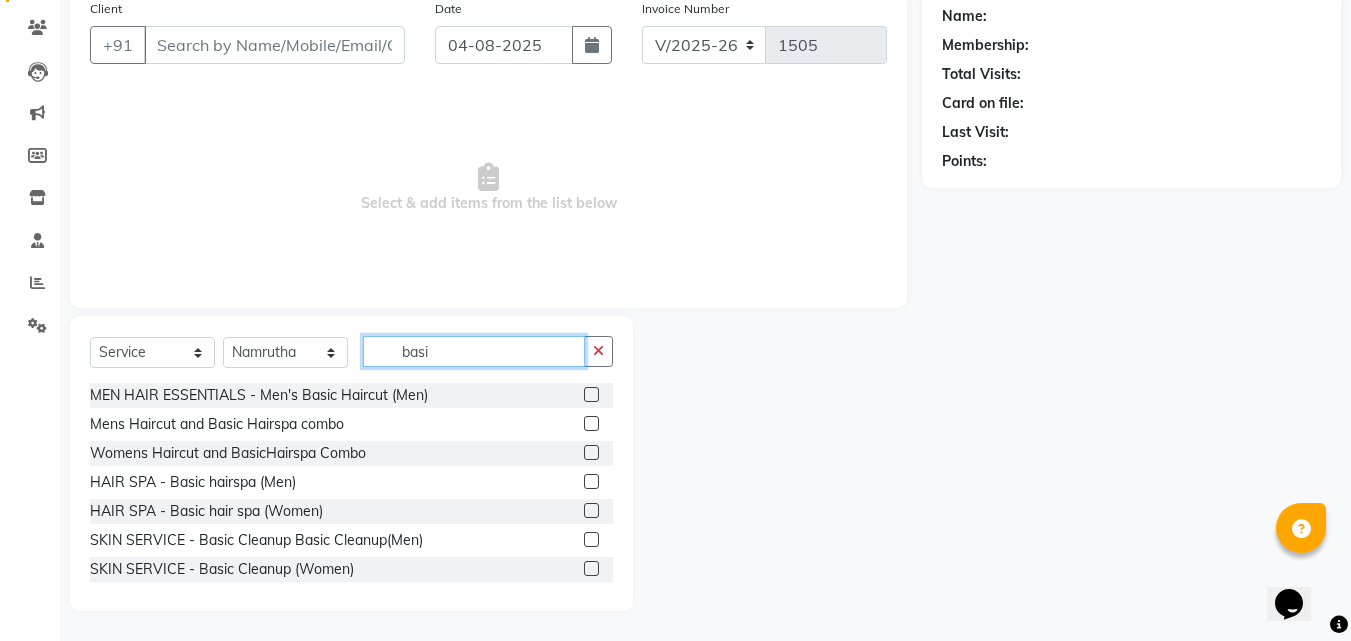 type on "basi" 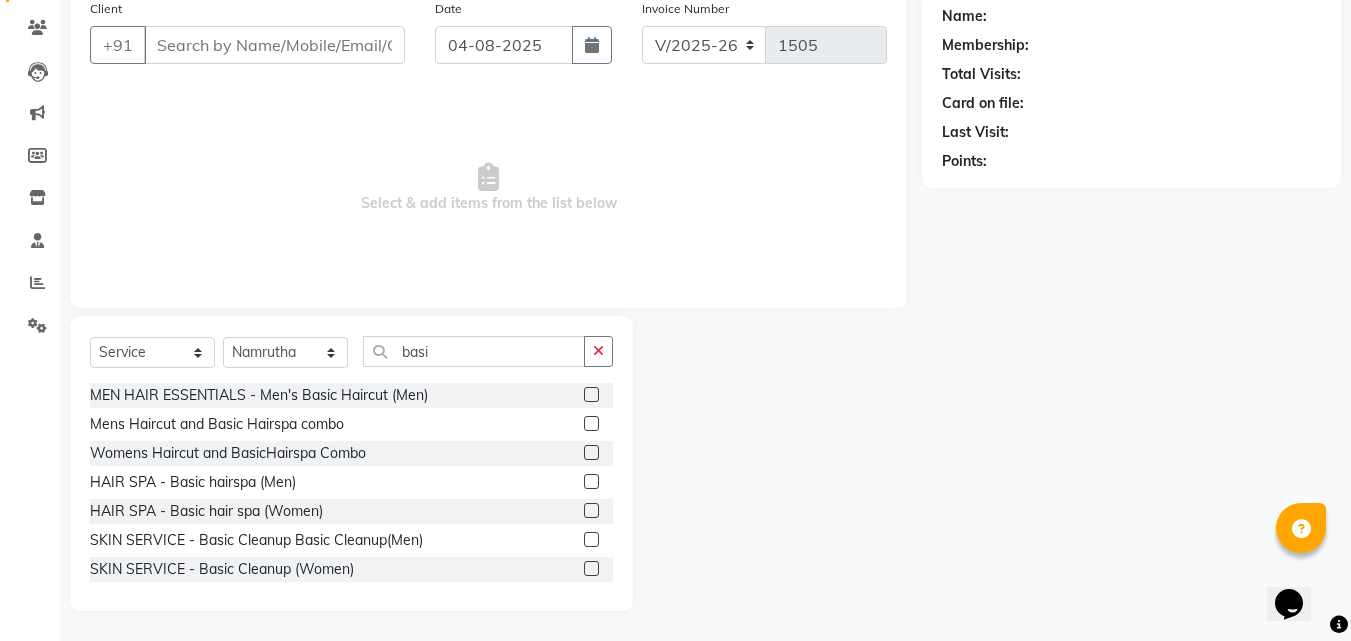 click 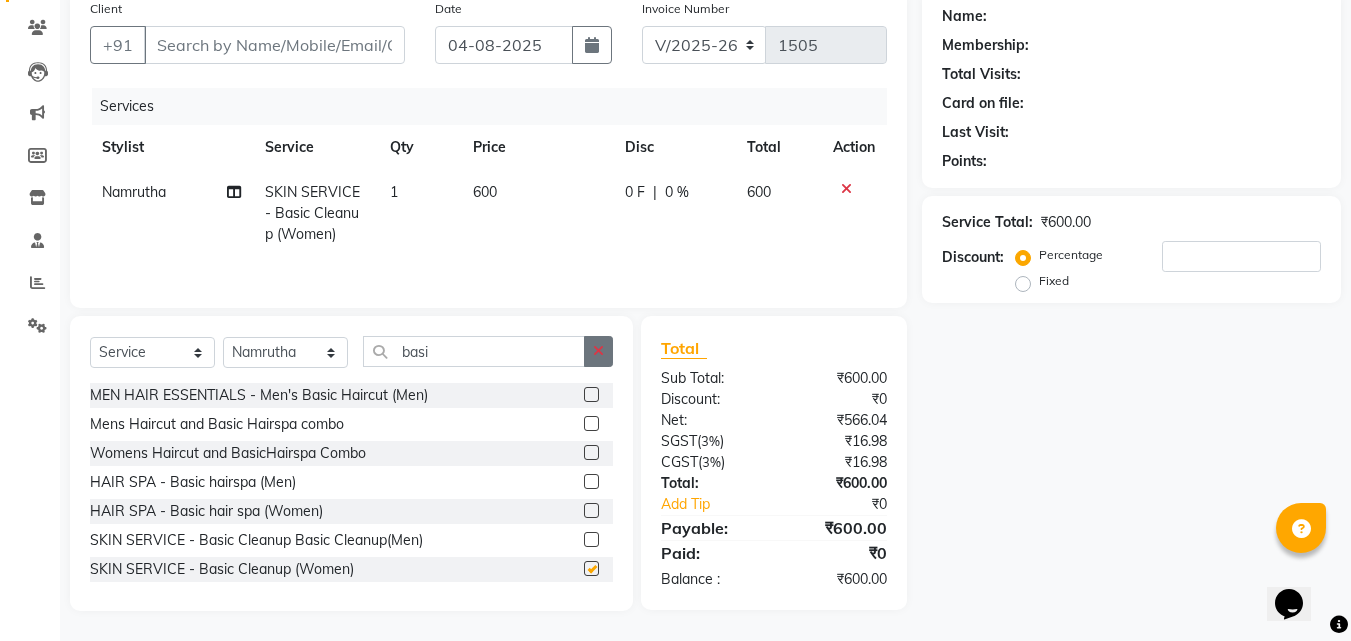 checkbox on "false" 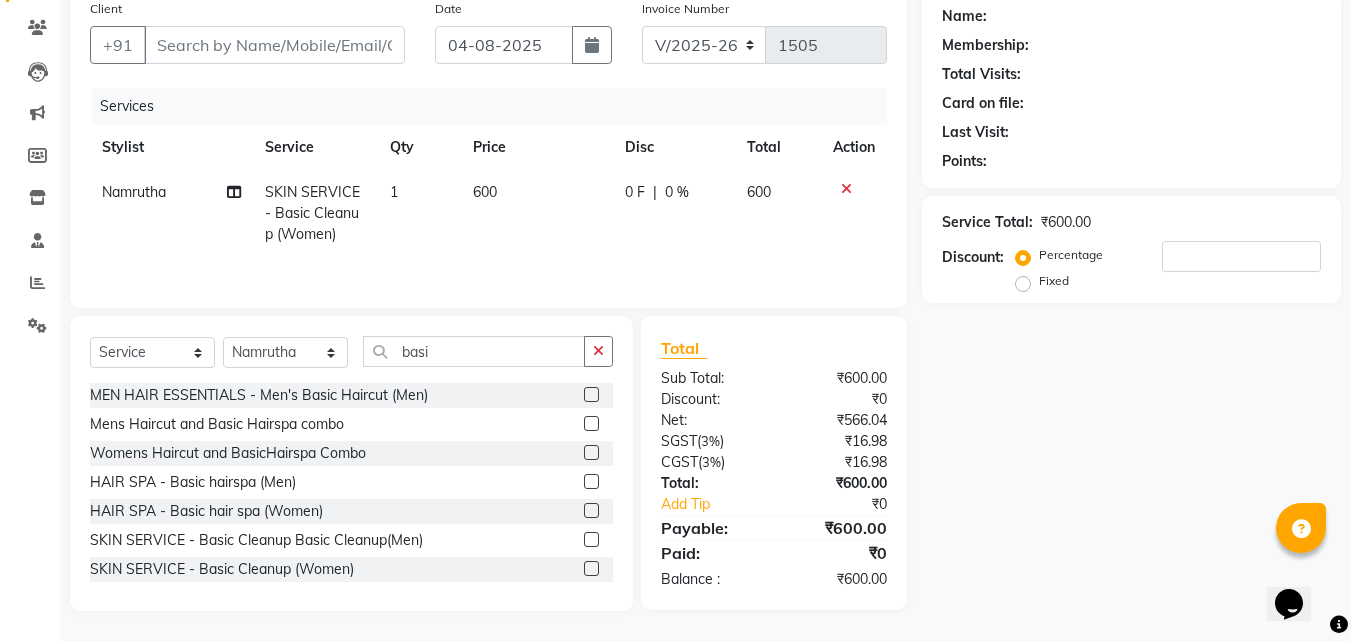 drag, startPoint x: 601, startPoint y: 357, endPoint x: 484, endPoint y: 377, distance: 118.69709 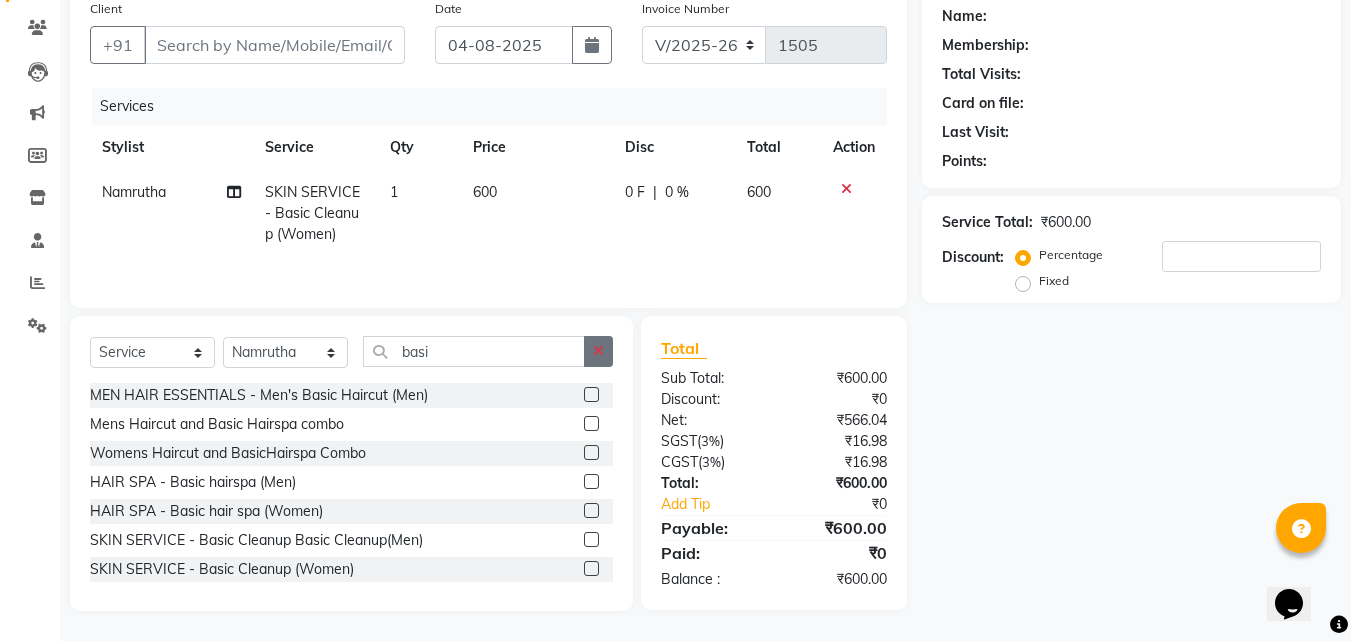 drag, startPoint x: 601, startPoint y: 348, endPoint x: 472, endPoint y: 361, distance: 129.65338 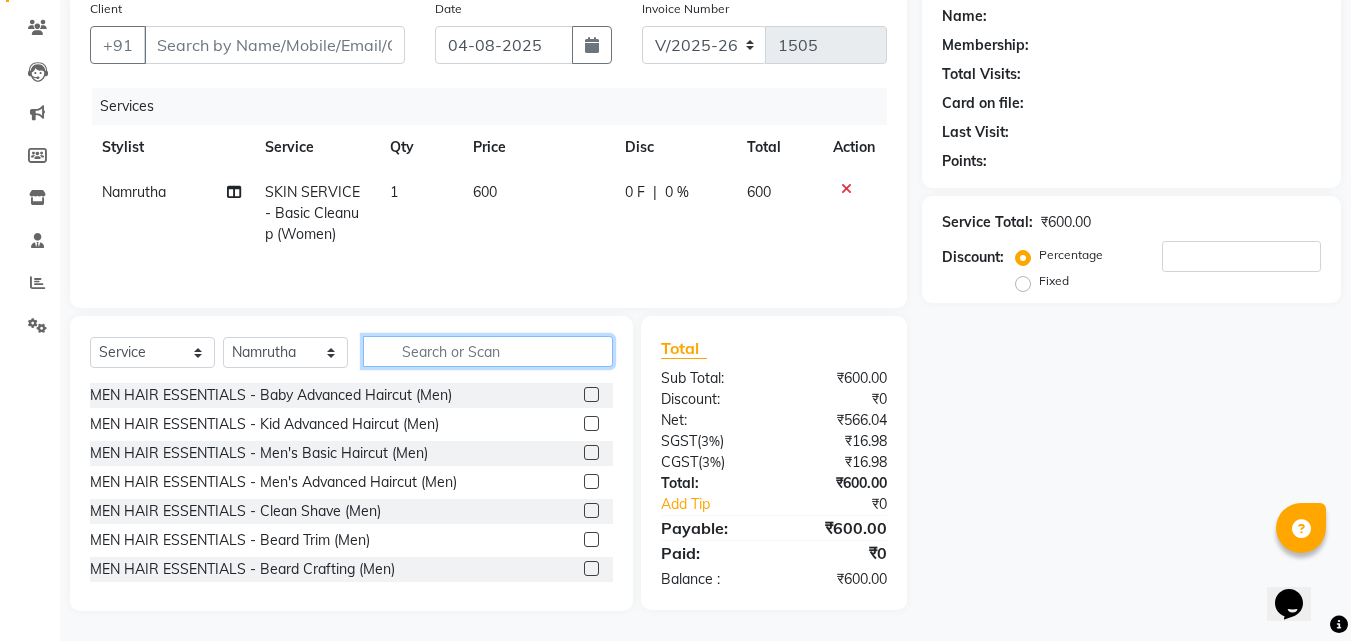 click 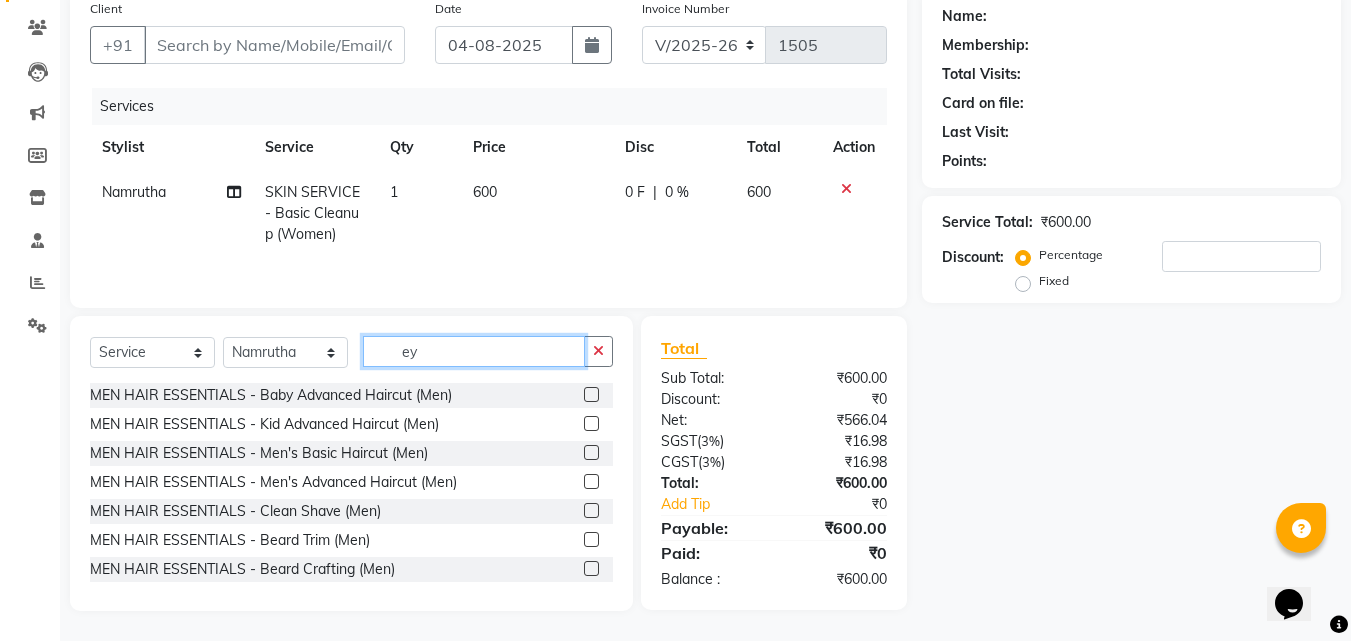 scroll, scrollTop: 159, scrollLeft: 0, axis: vertical 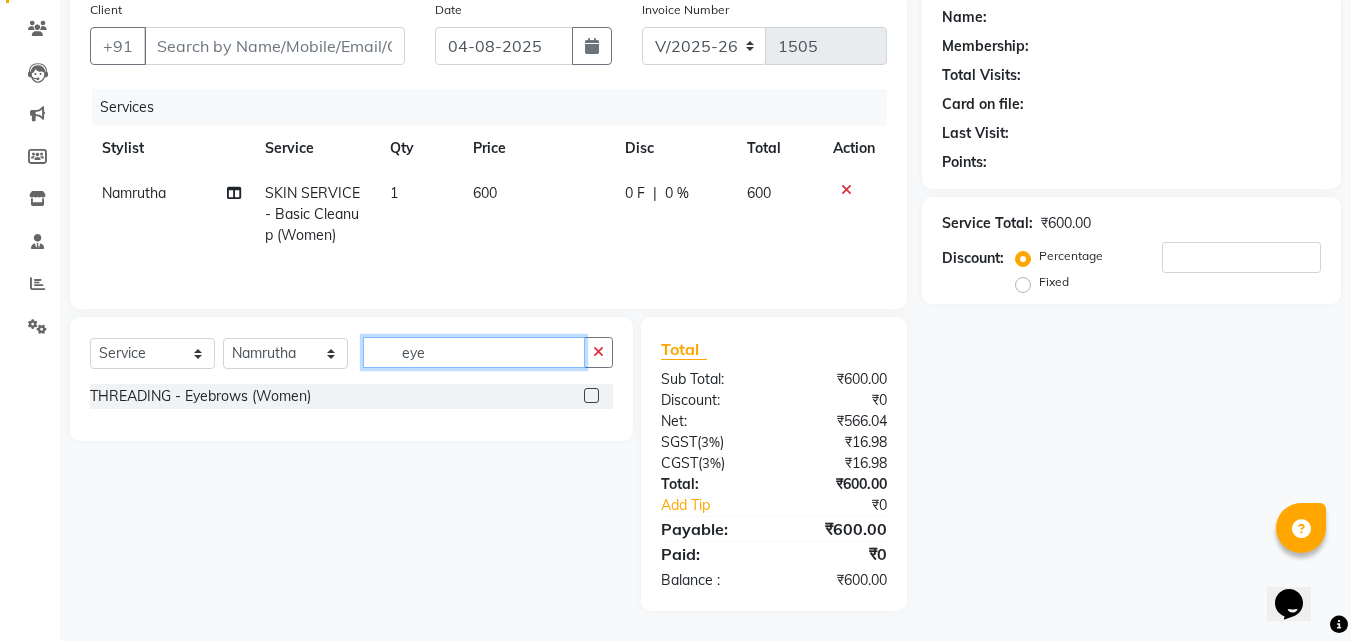 type on "eye" 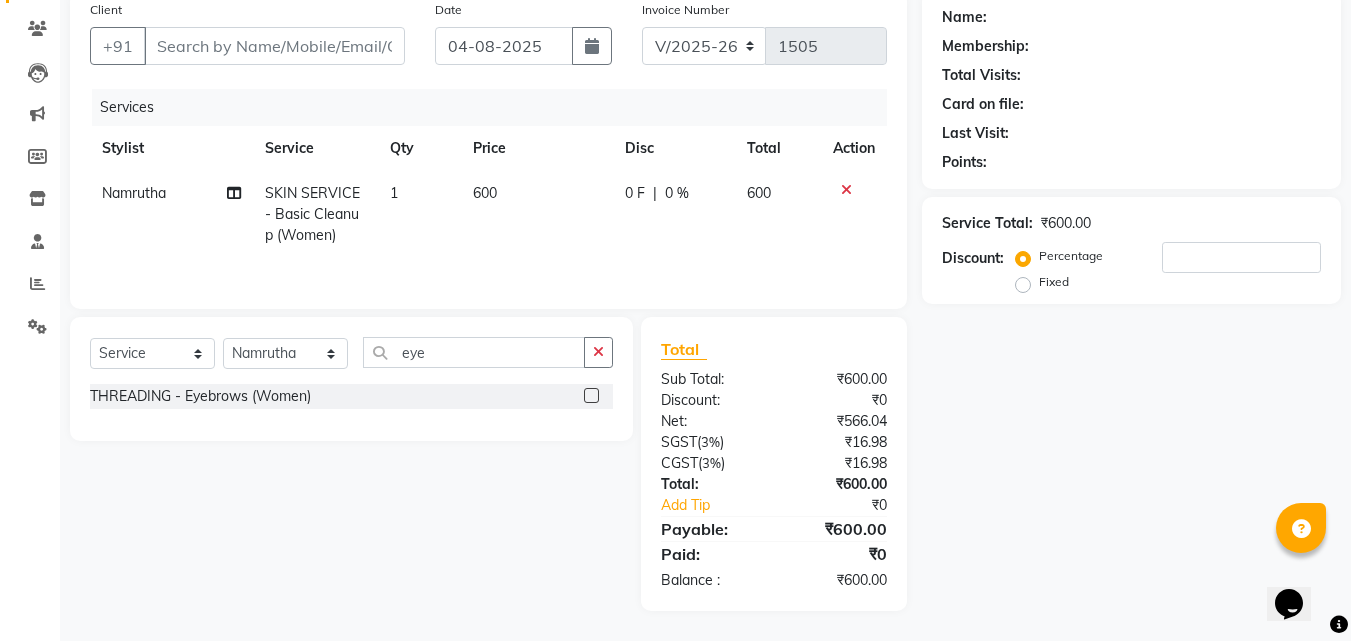 click 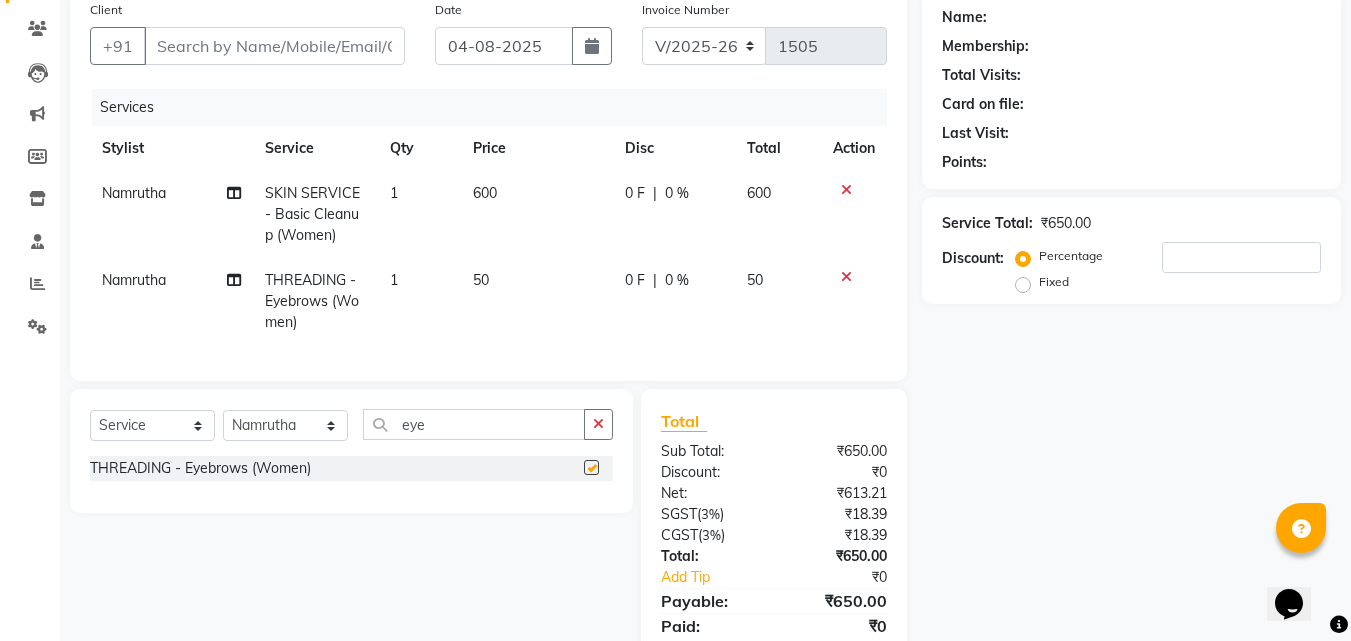 checkbox on "false" 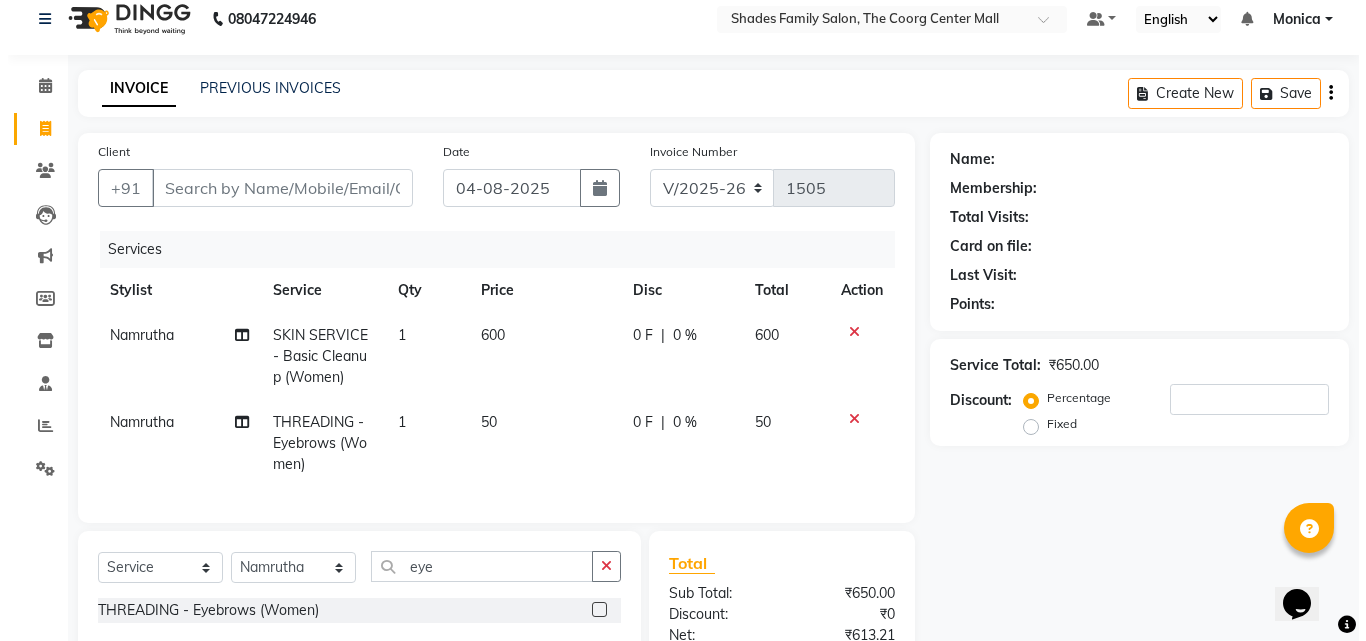 scroll, scrollTop: 0, scrollLeft: 0, axis: both 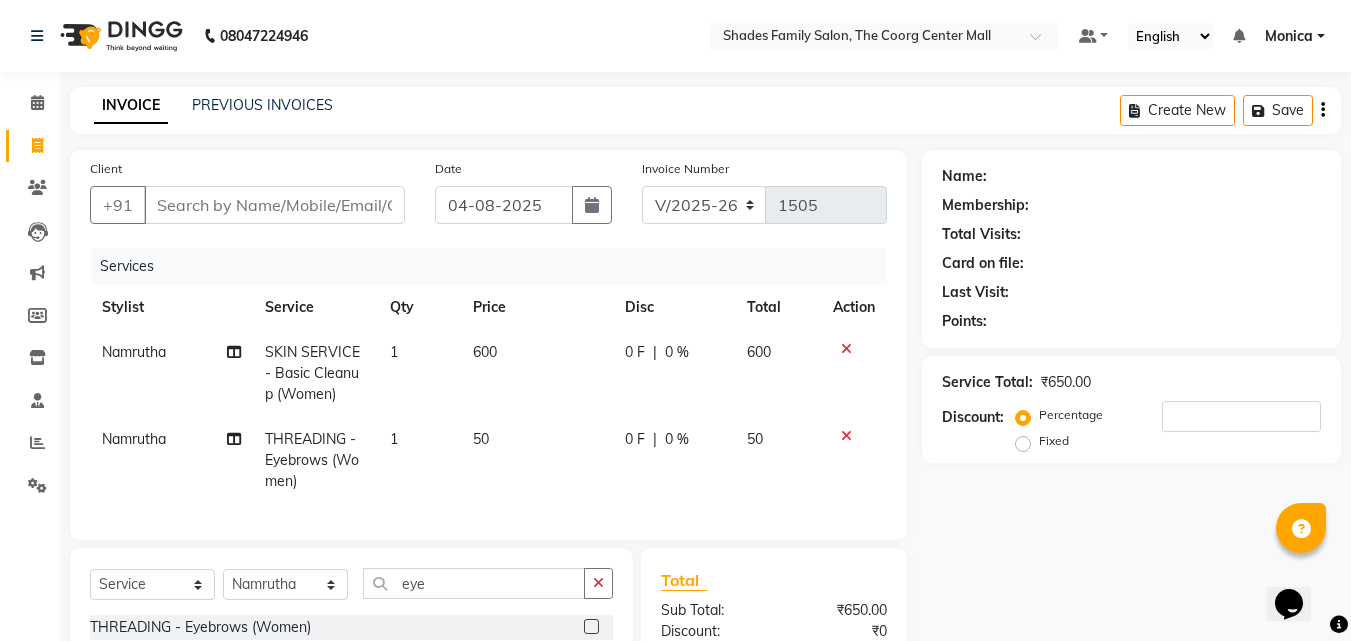 click on "Client +91" 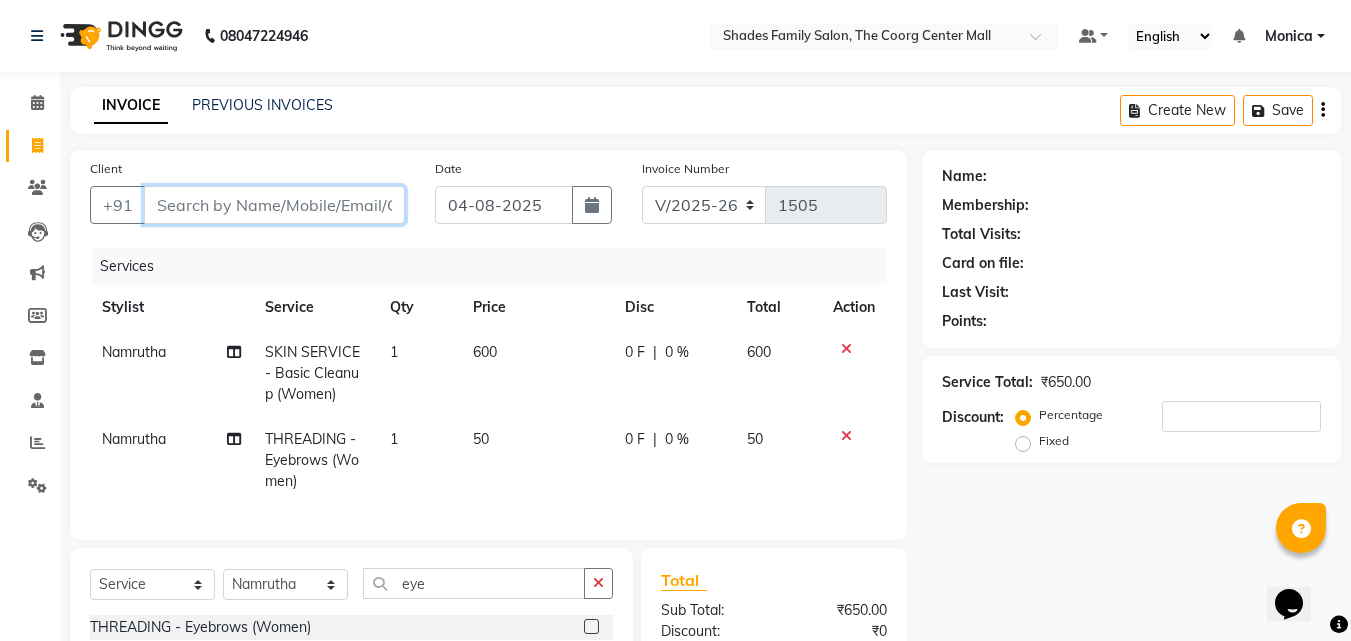 click on "Client" at bounding box center [274, 205] 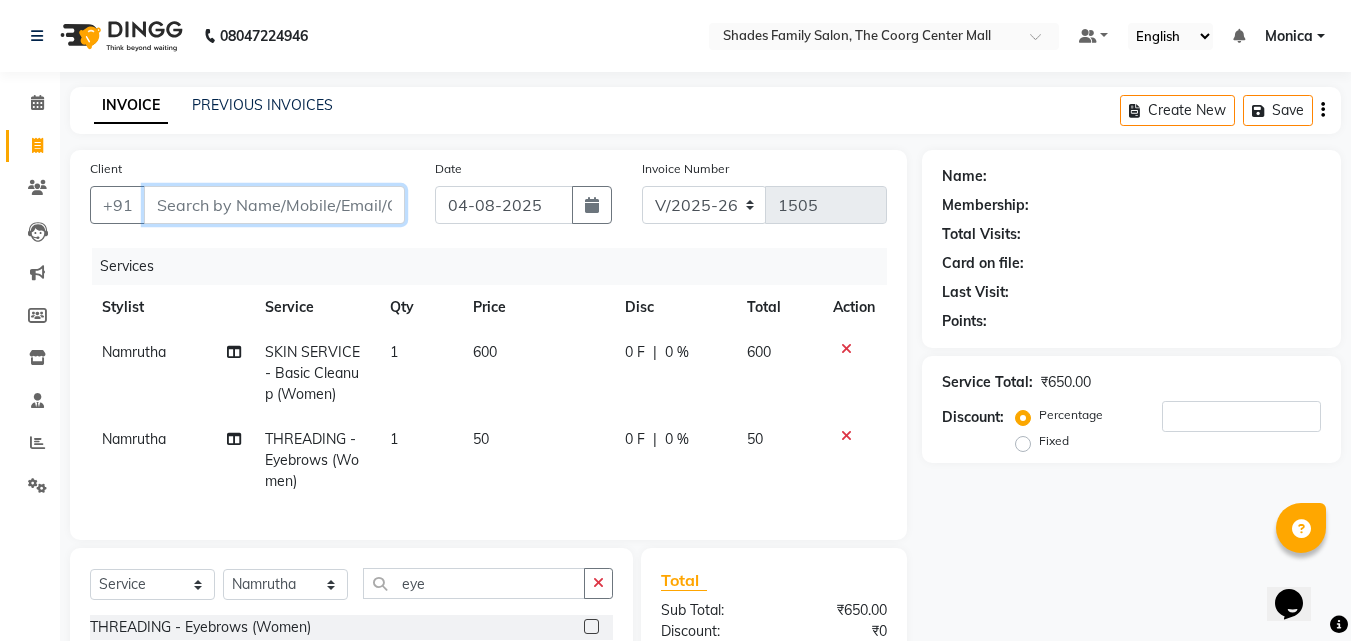 click on "Client" at bounding box center (274, 205) 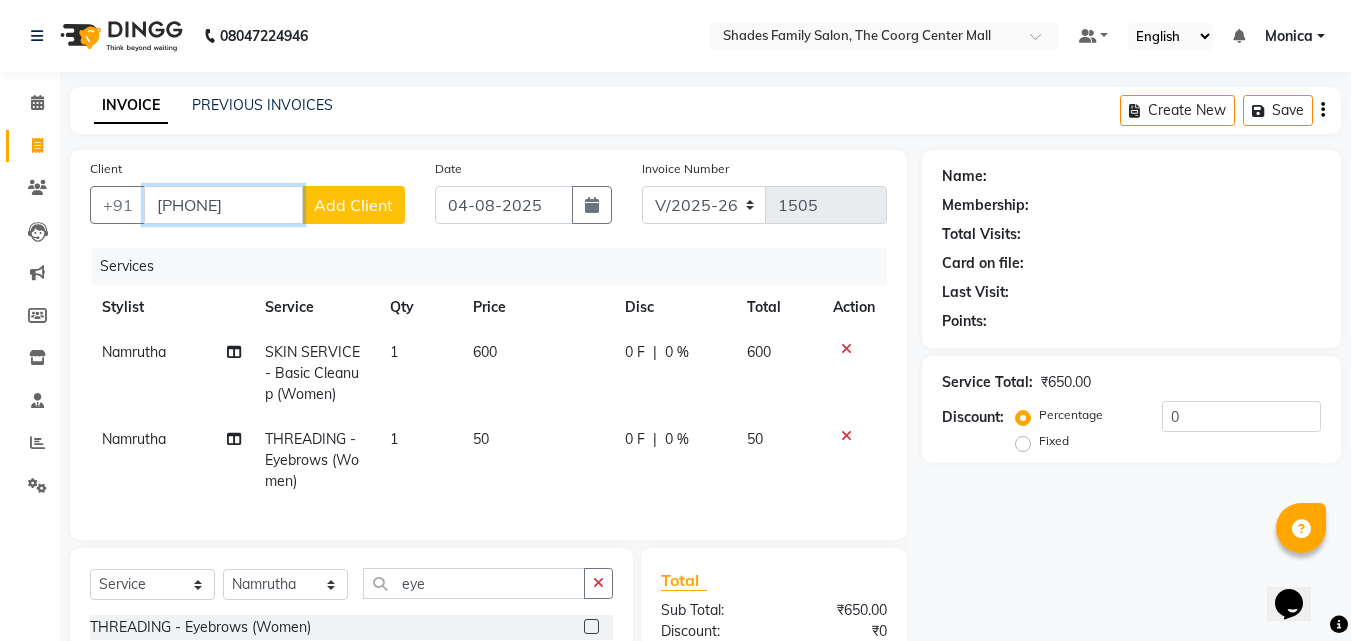 type on "9164858353" 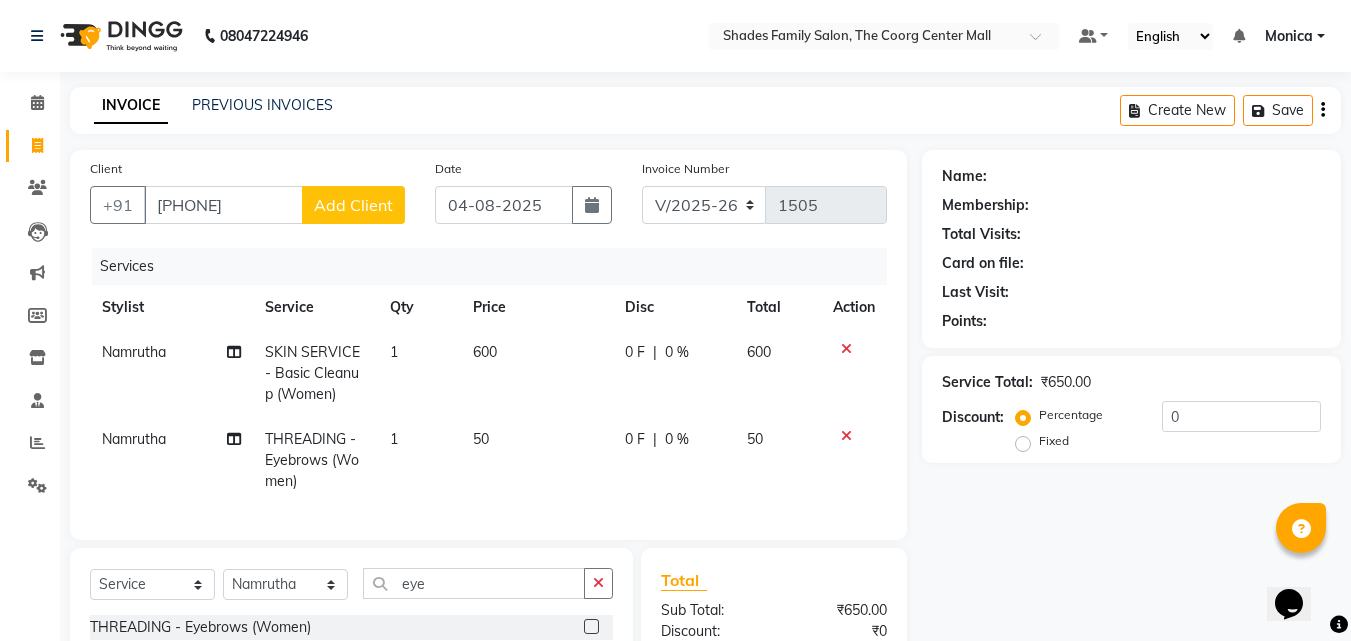 click on "Add Client" 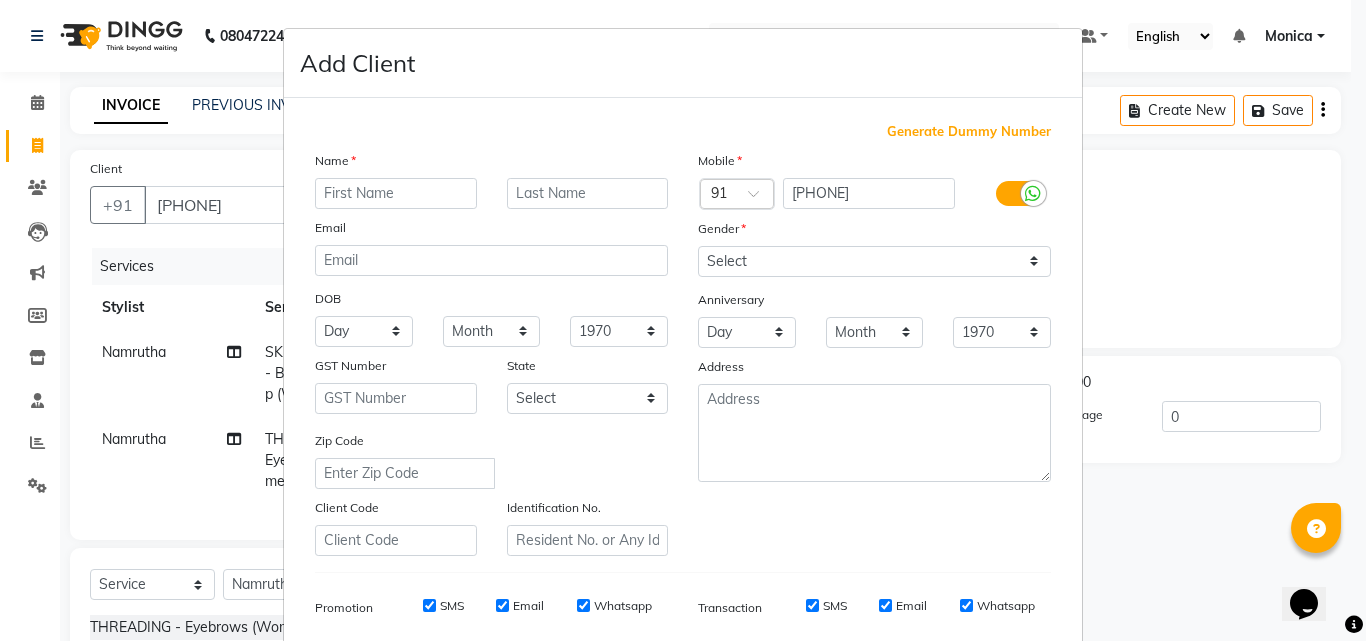 click at bounding box center [396, 193] 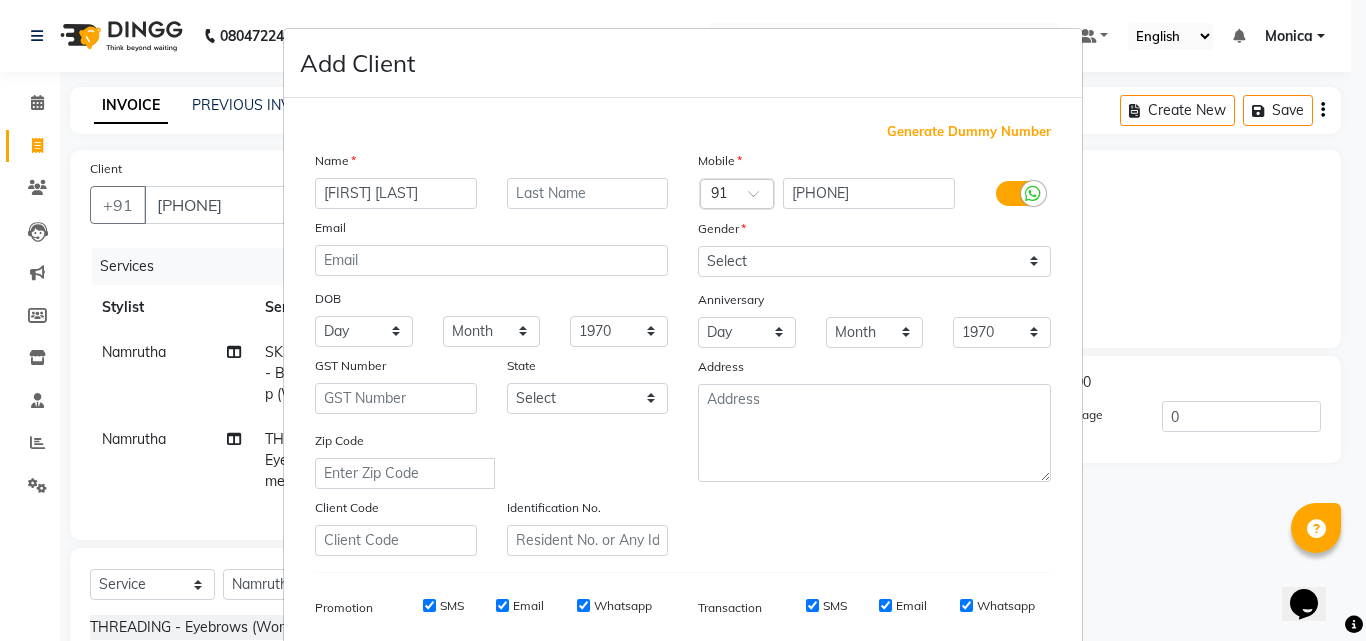 type on "Veena P" 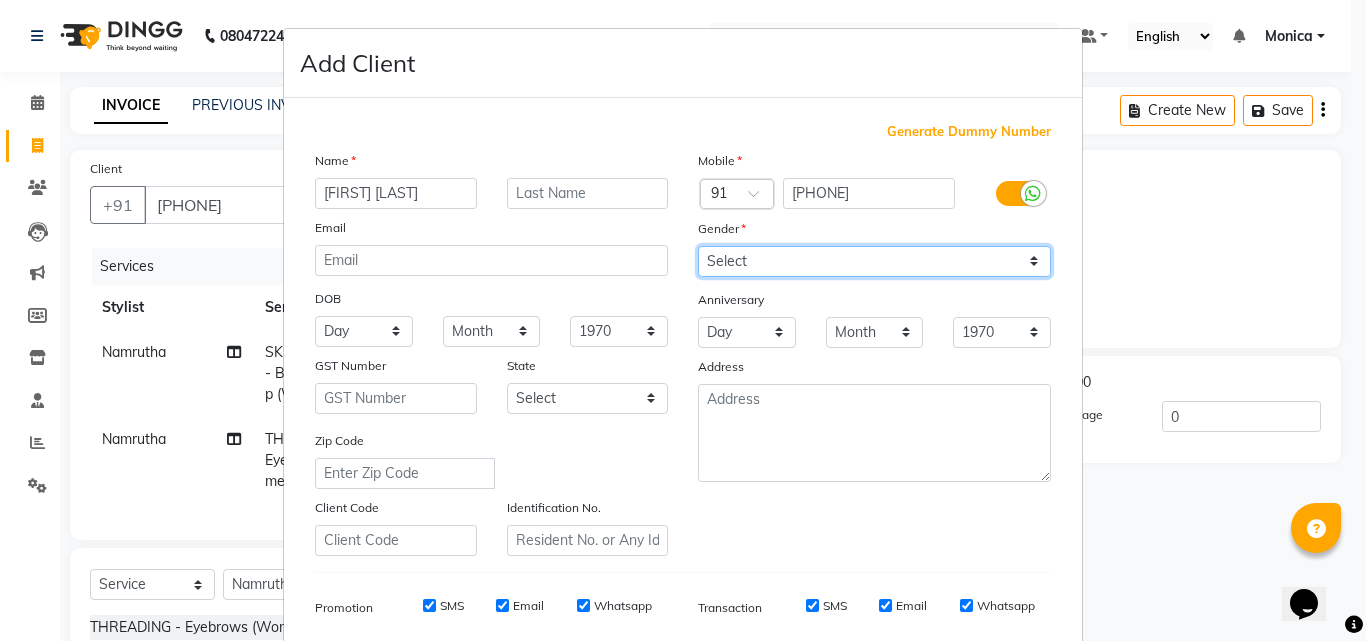 click on "Select Male Female Other Prefer Not To Say" at bounding box center (874, 261) 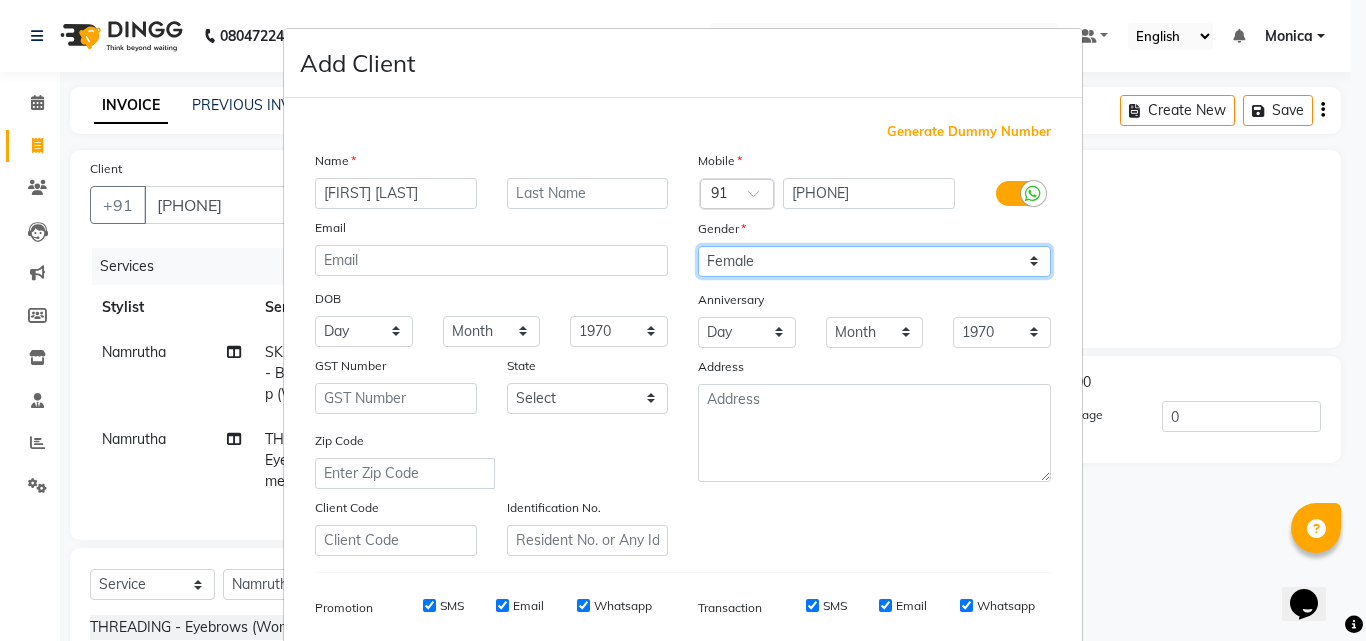 click on "Select Male Female Other Prefer Not To Say" at bounding box center [874, 261] 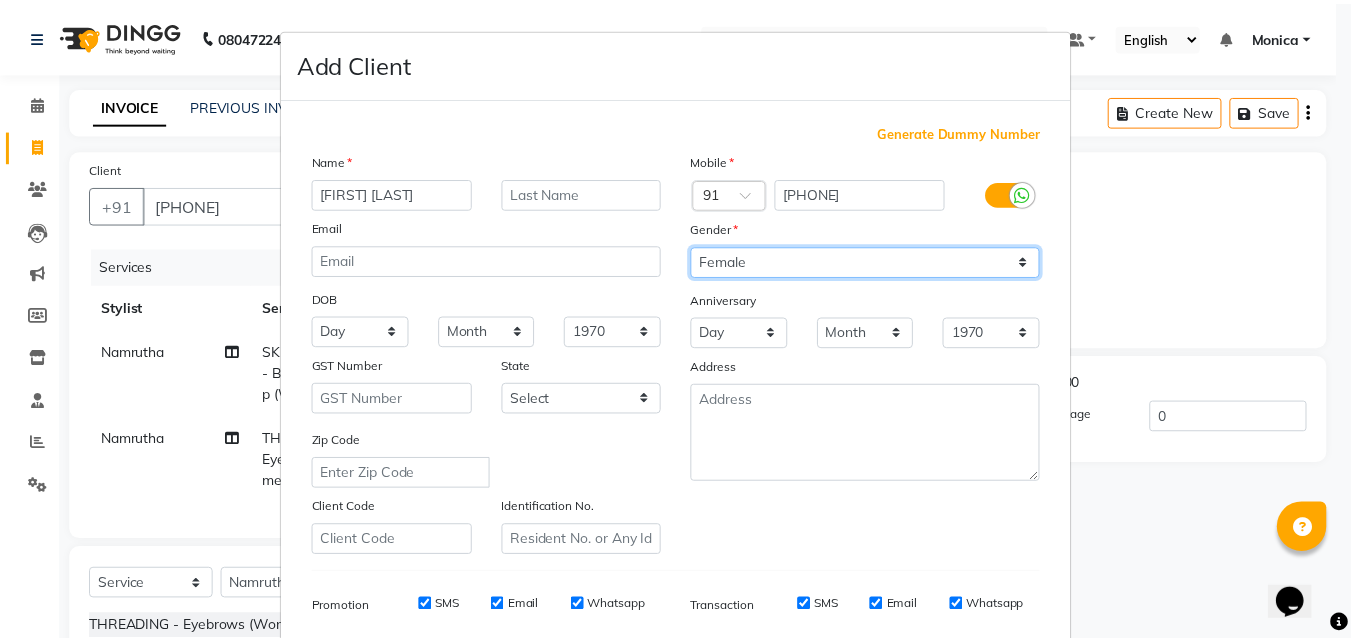 scroll, scrollTop: 282, scrollLeft: 0, axis: vertical 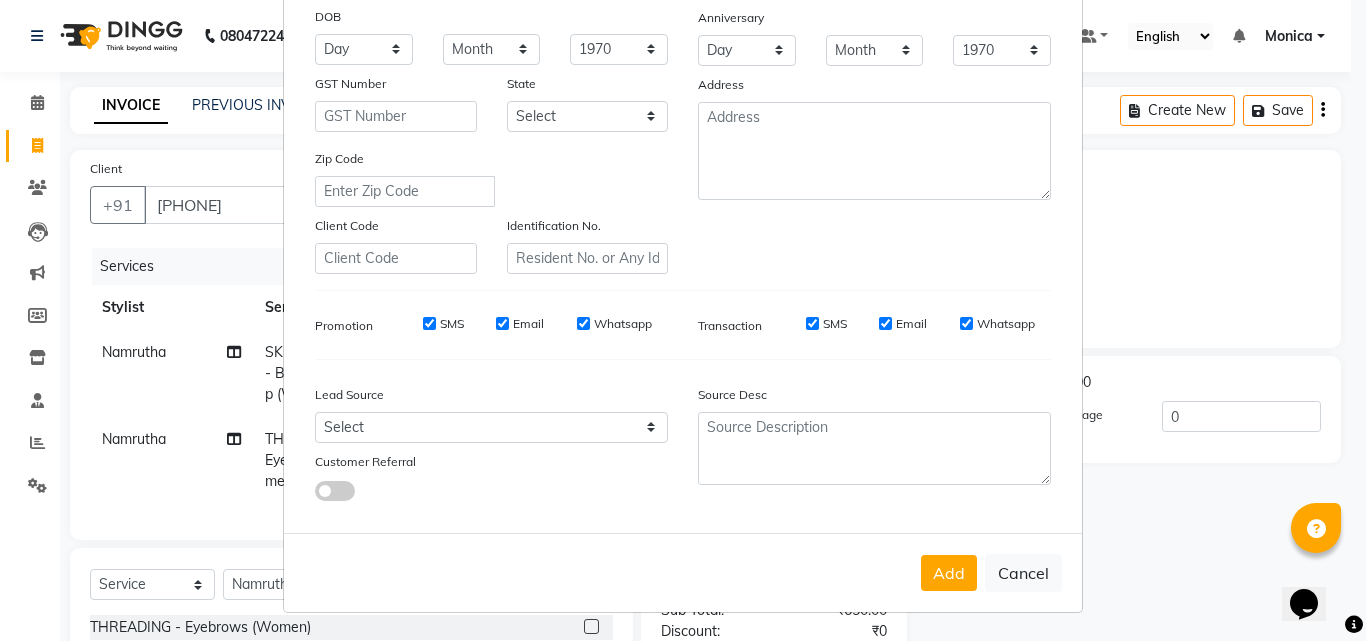 click on "Add" at bounding box center (949, 573) 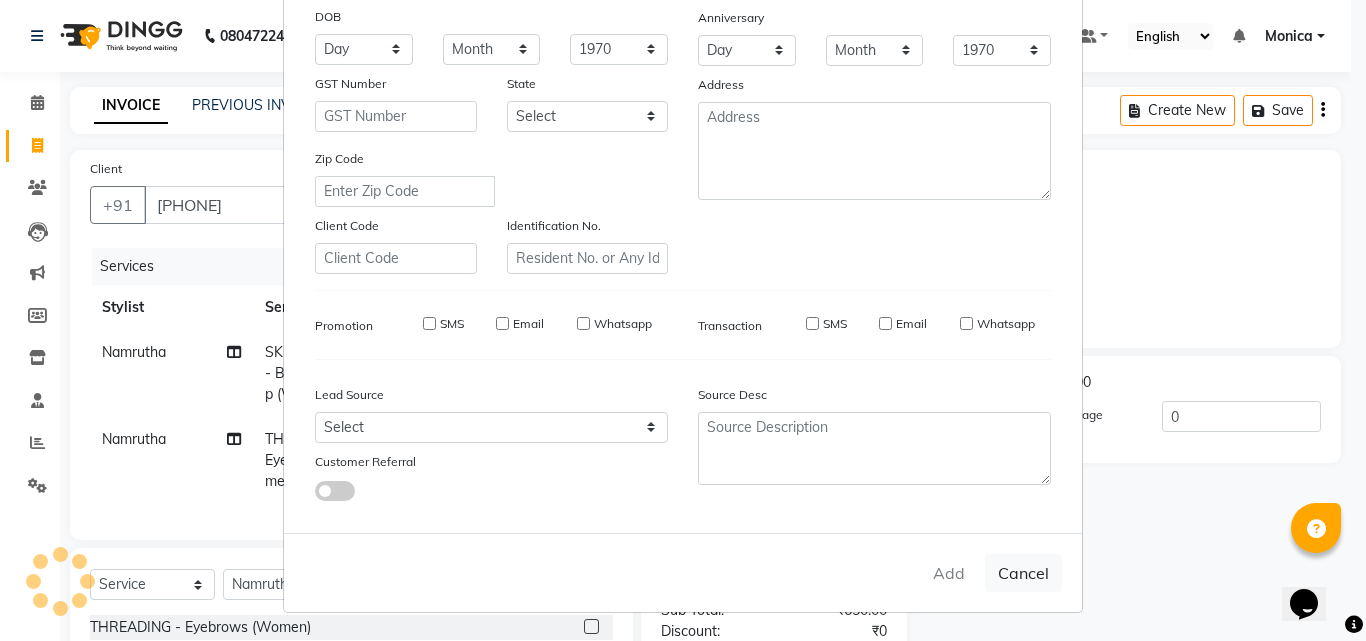 type 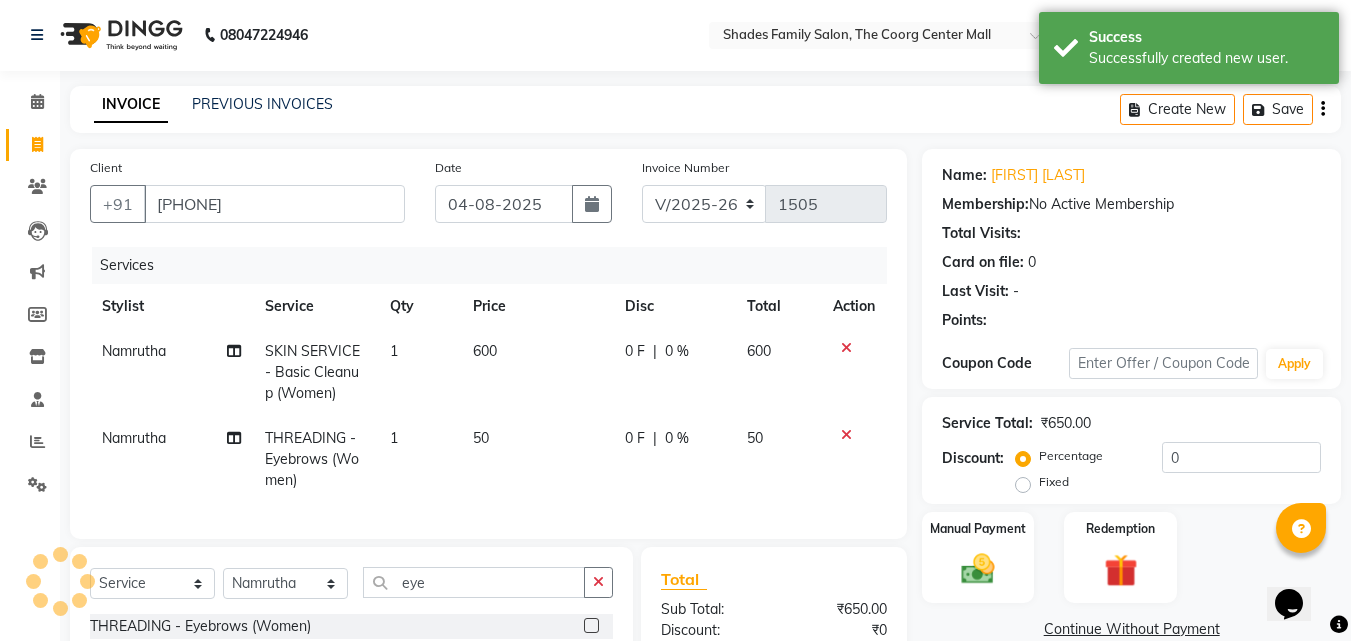 scroll, scrollTop: 246, scrollLeft: 0, axis: vertical 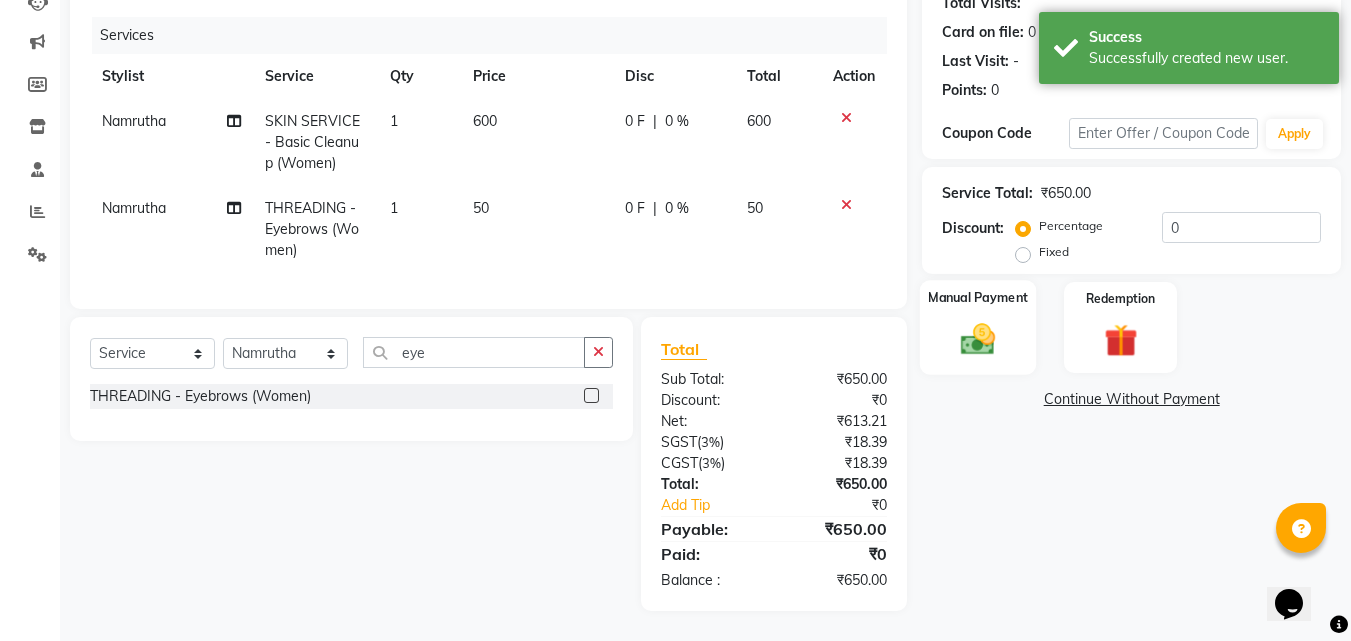 click 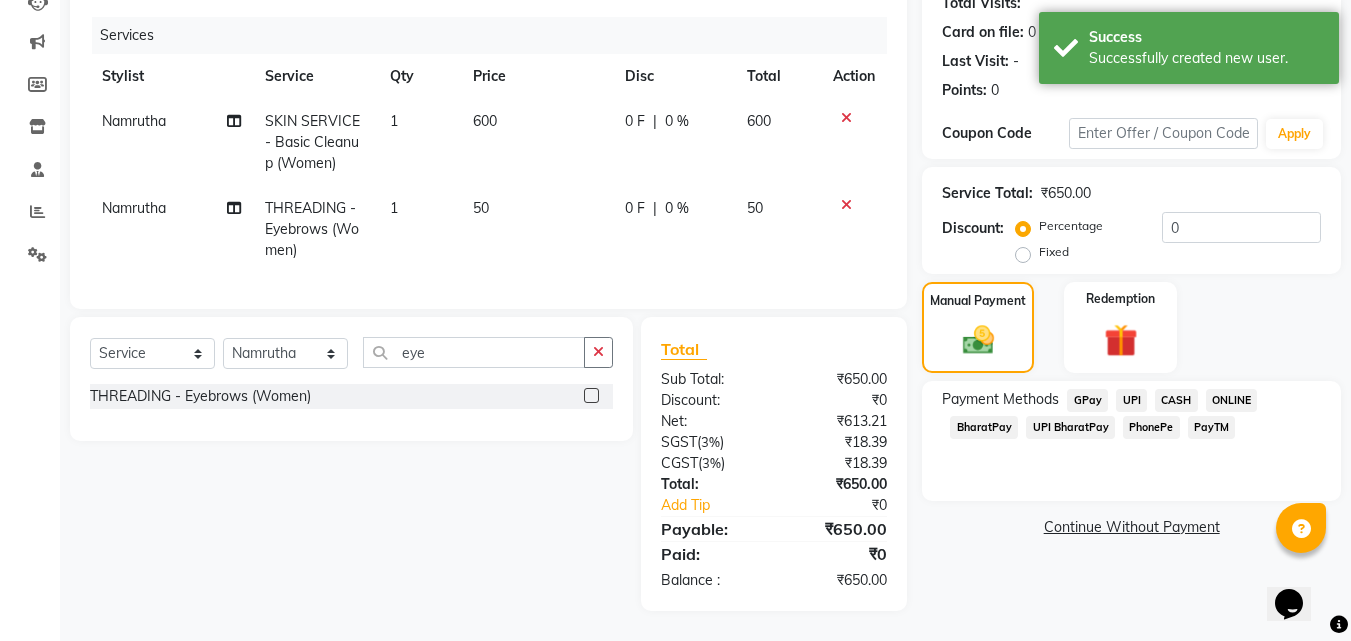 click on "CASH" 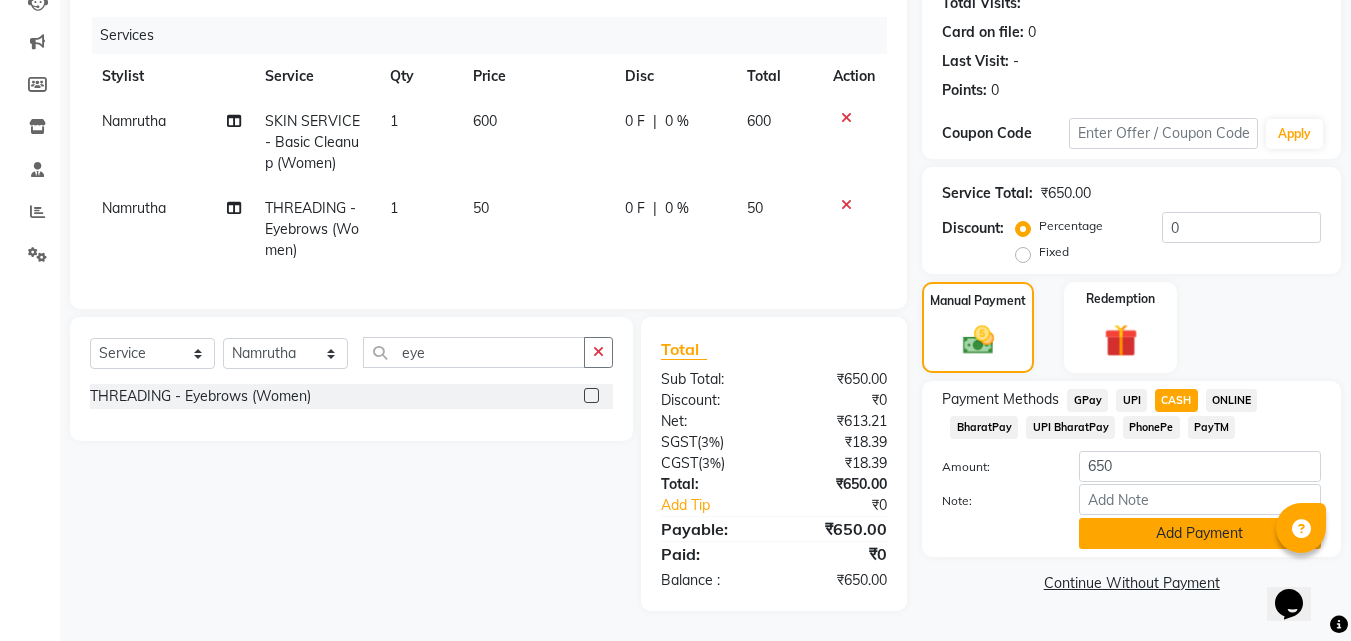 click on "Add Payment" 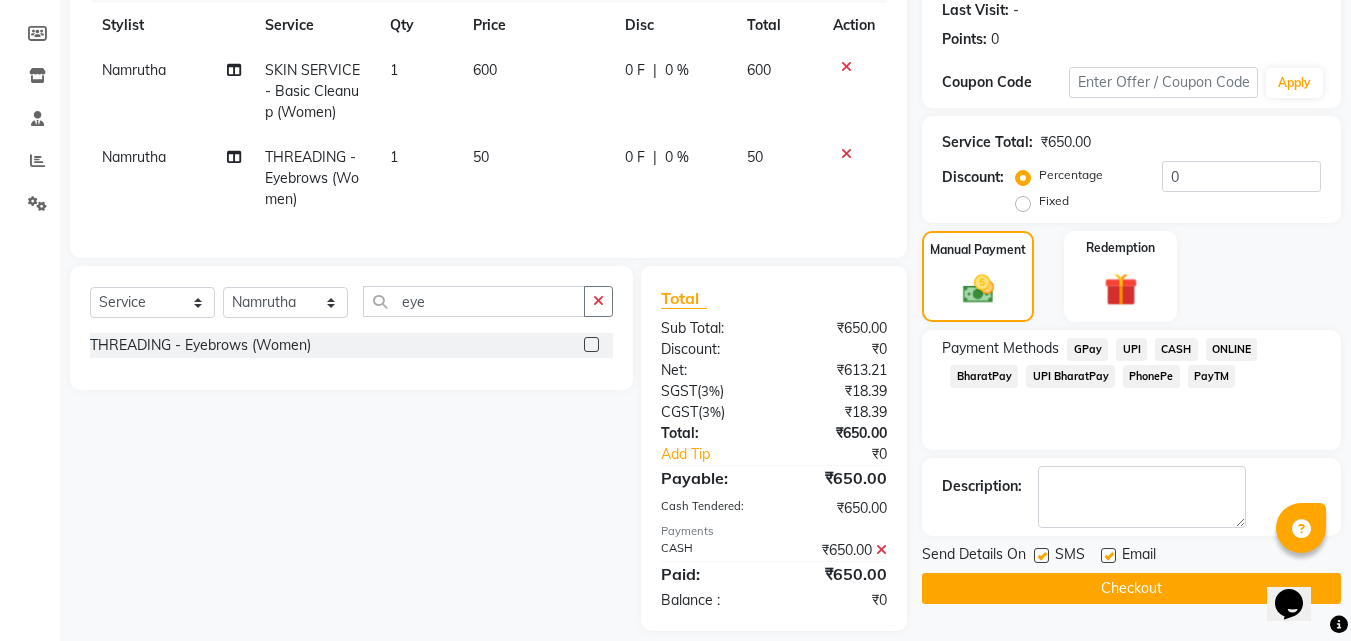 scroll, scrollTop: 317, scrollLeft: 0, axis: vertical 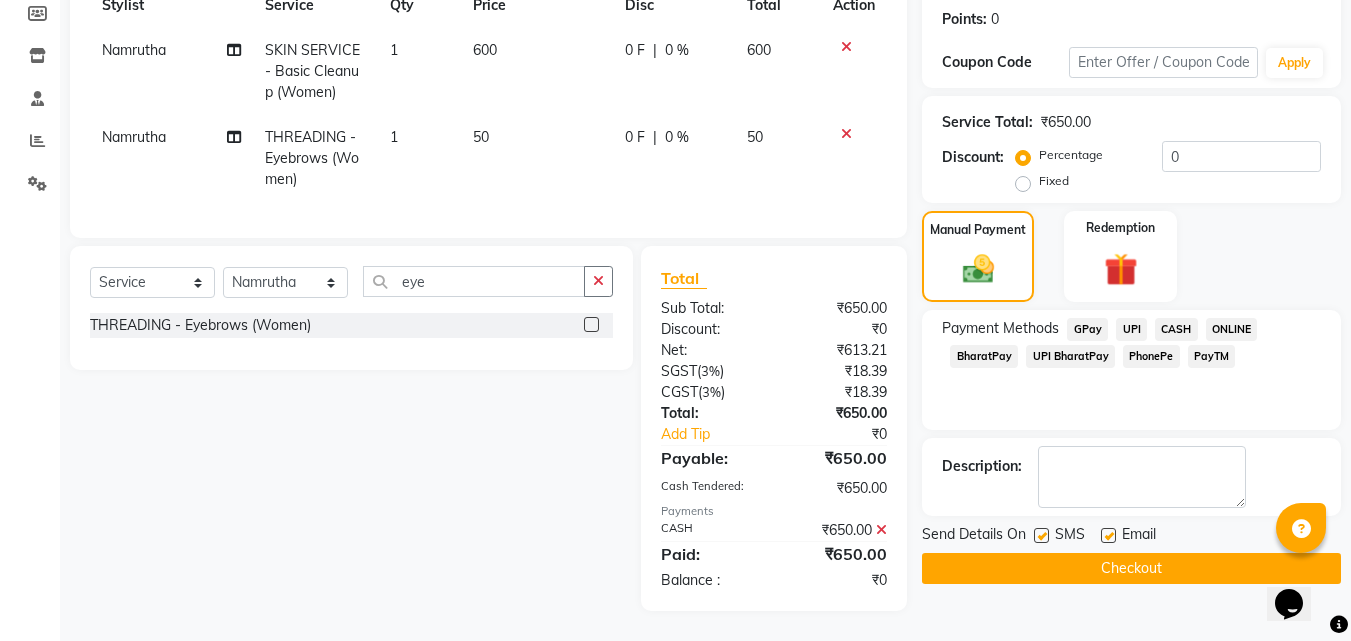 click on "Checkout" 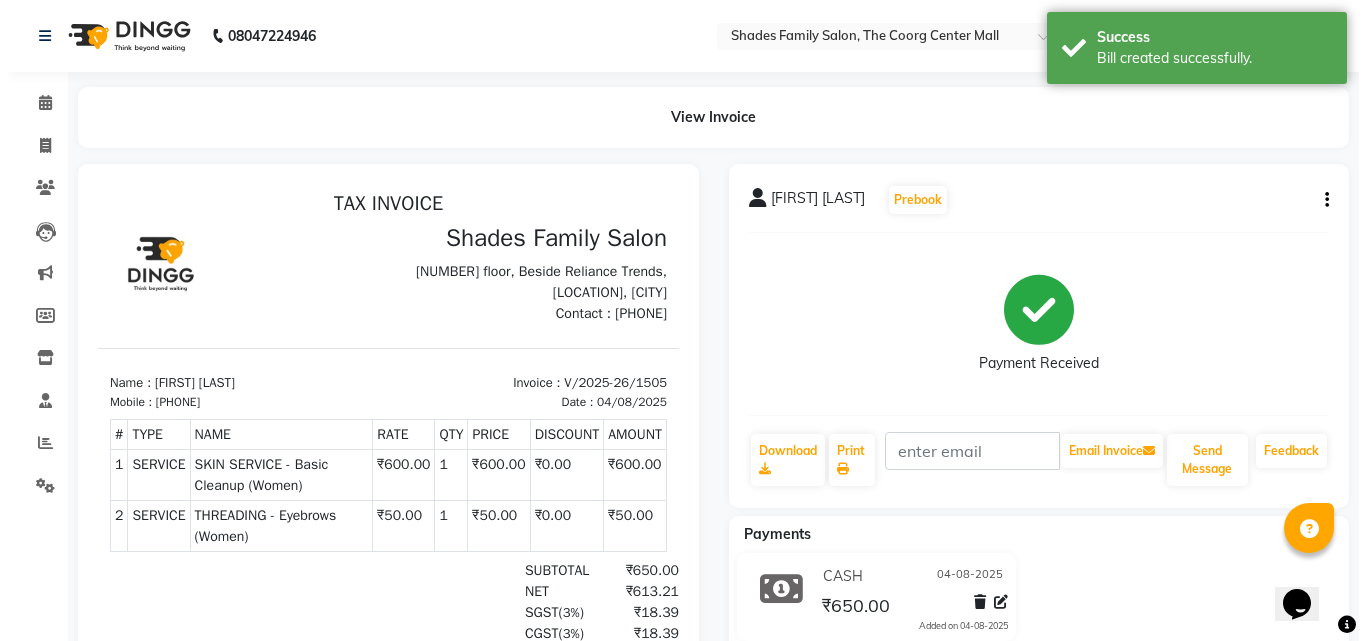 scroll, scrollTop: 0, scrollLeft: 0, axis: both 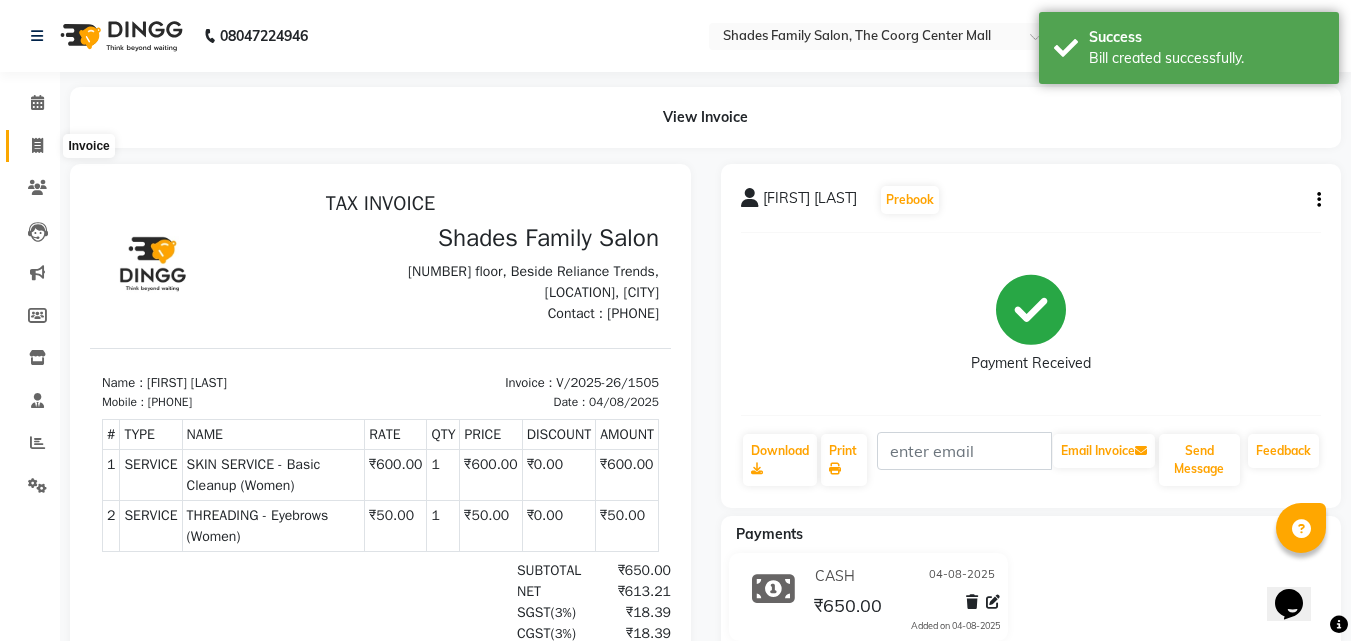 click 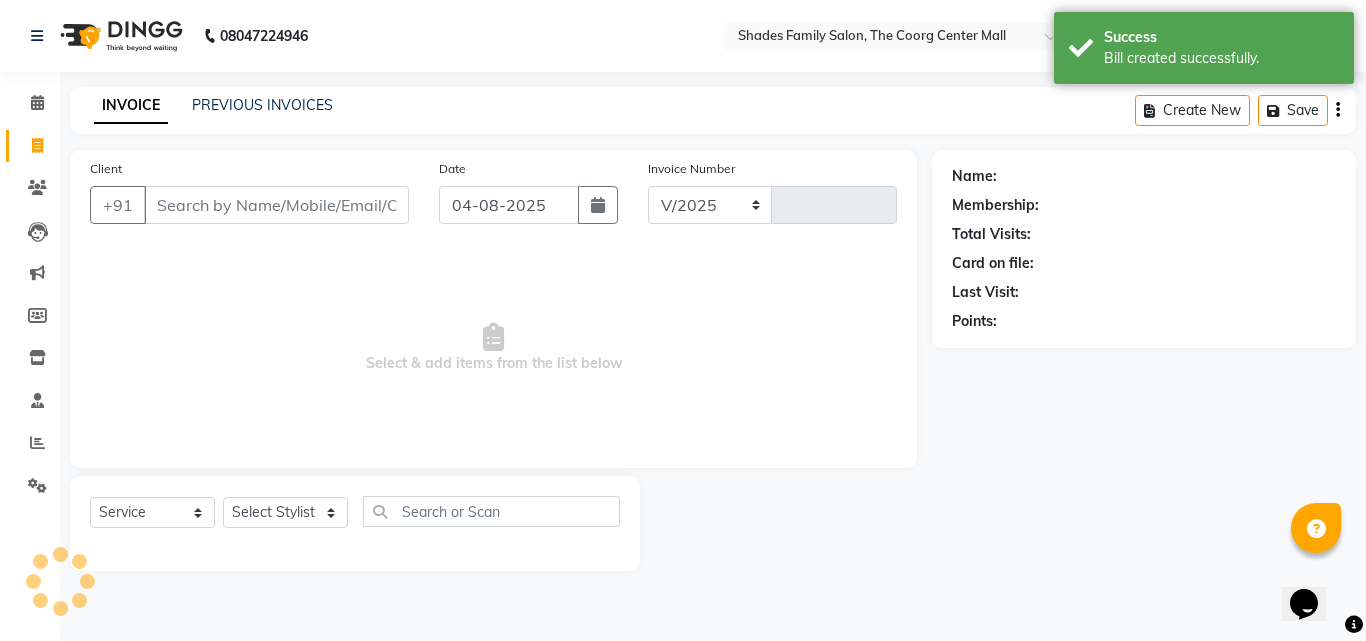 select on "7447" 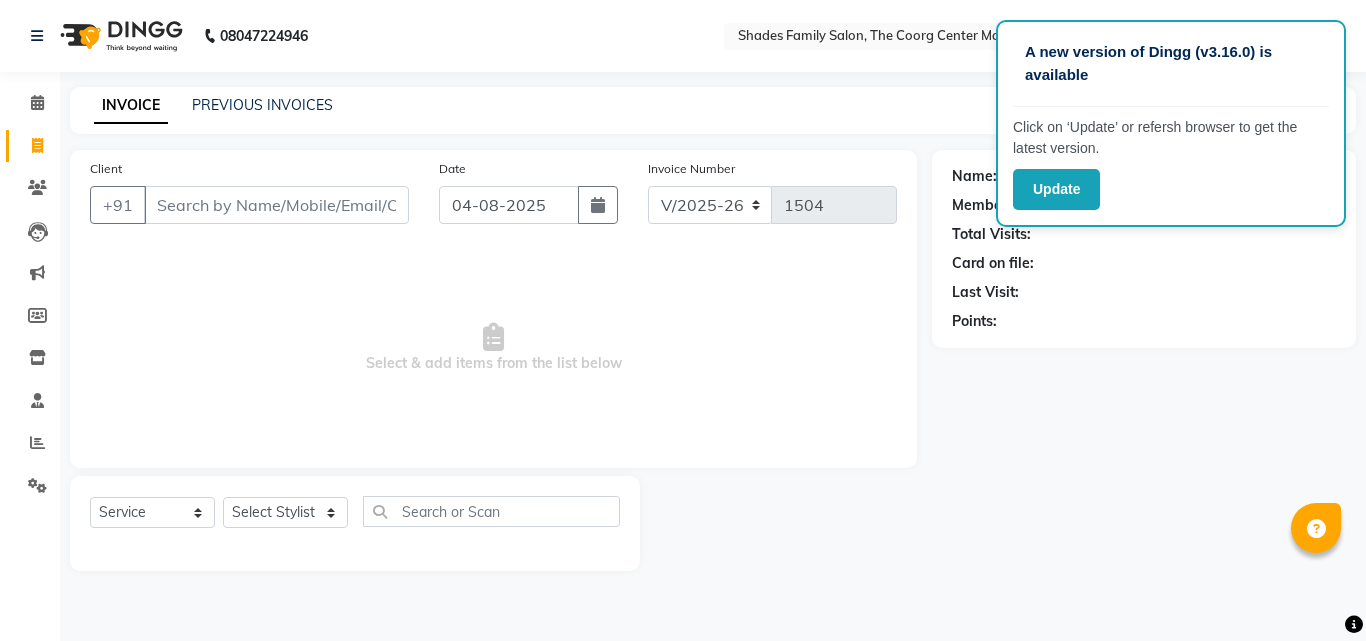 select on "7447" 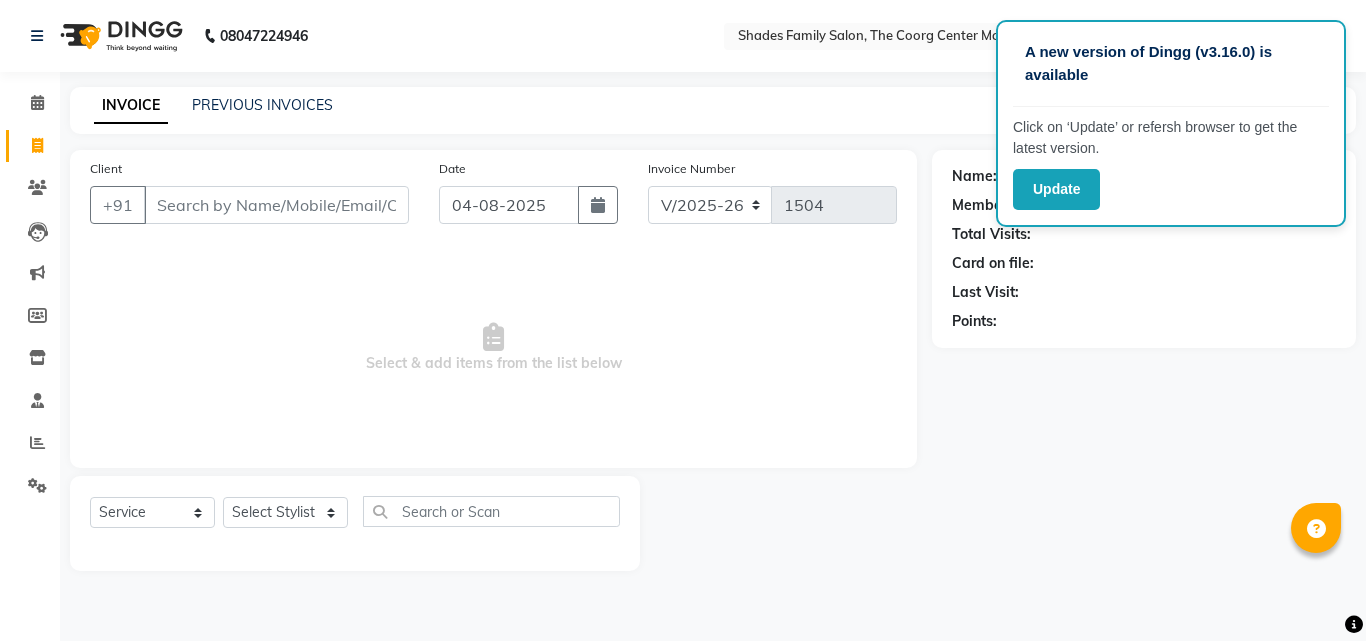 select on "7447" 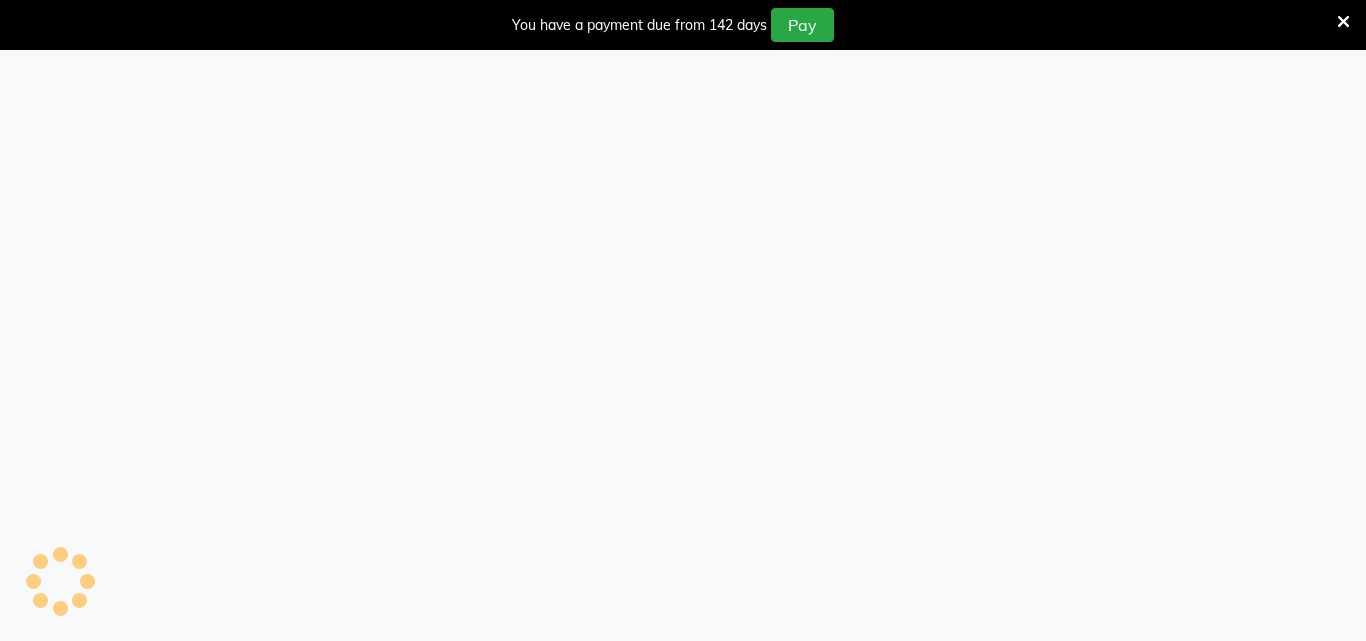 scroll, scrollTop: 0, scrollLeft: 0, axis: both 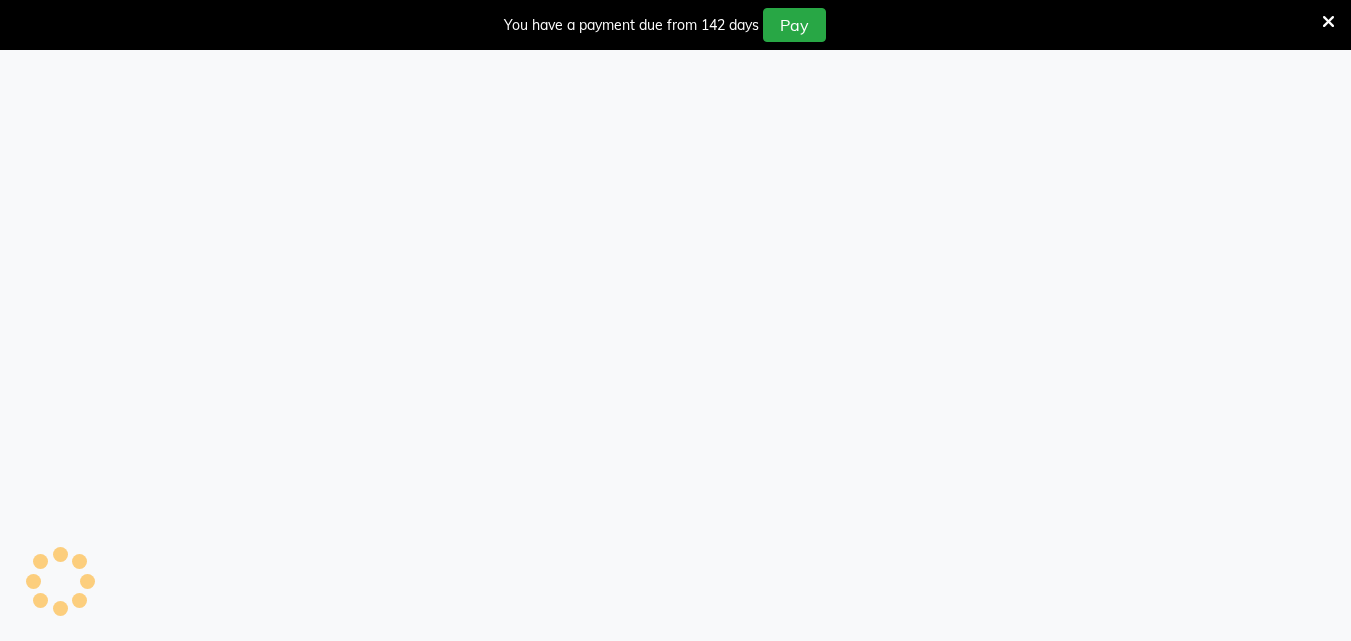 select on "service" 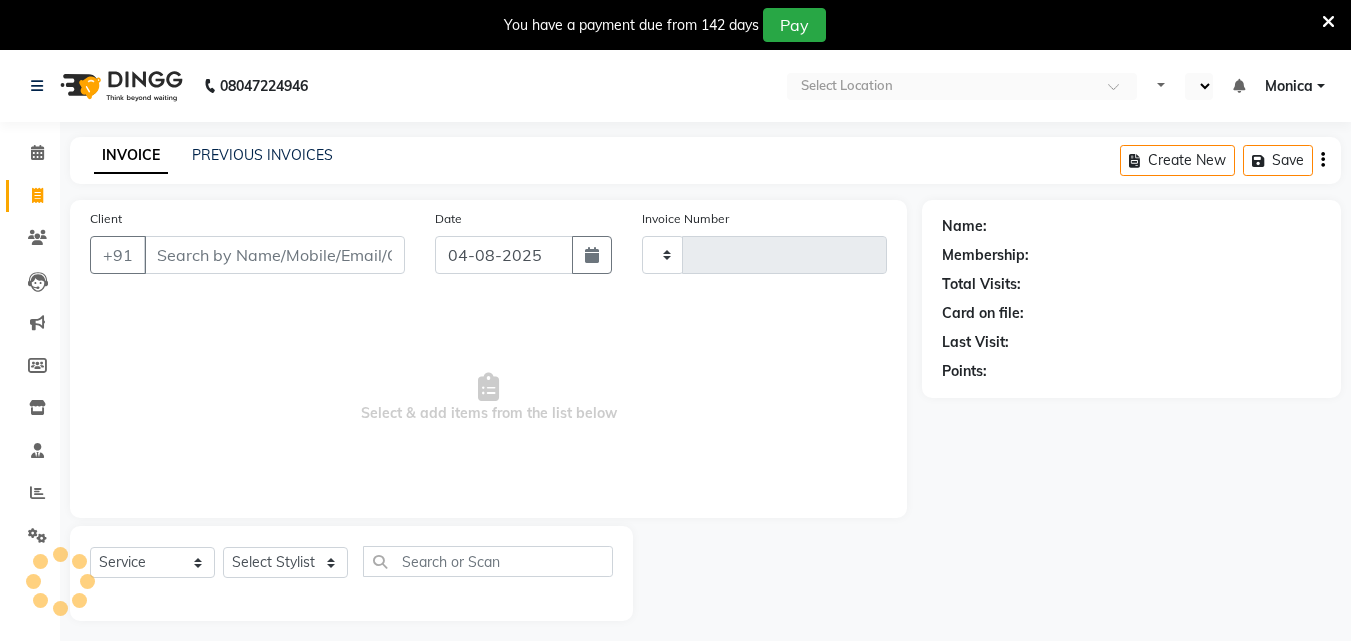 click at bounding box center (1328, 22) 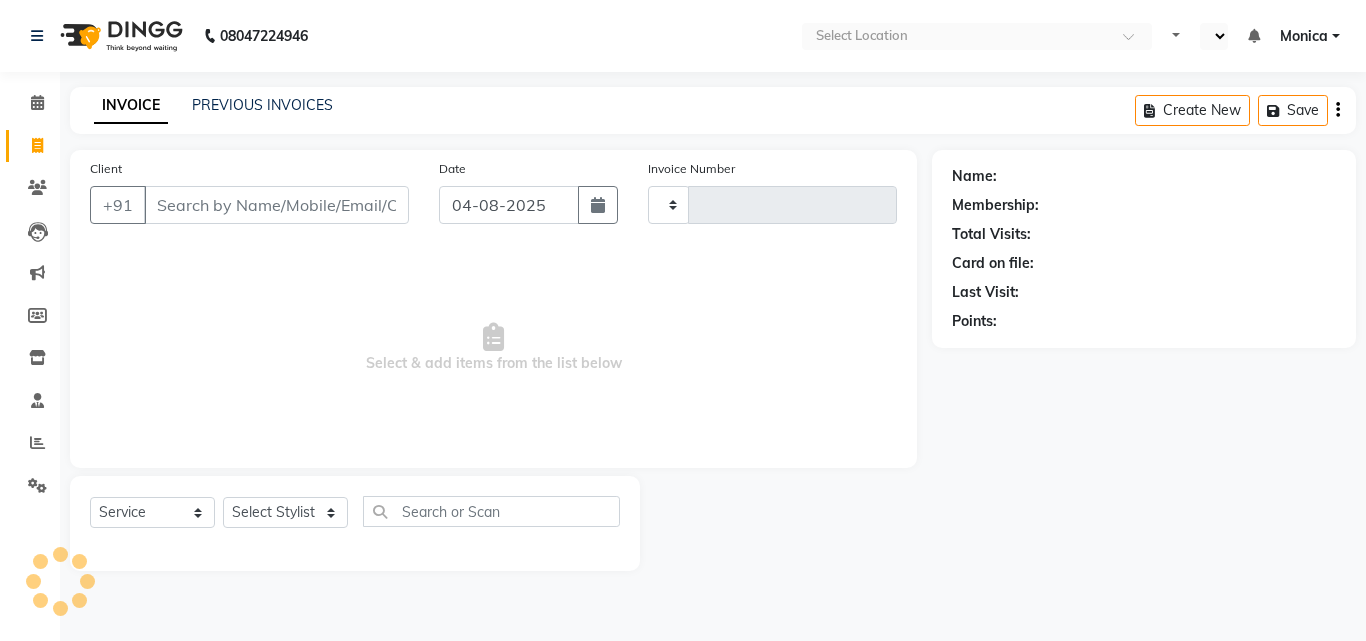 select on "en" 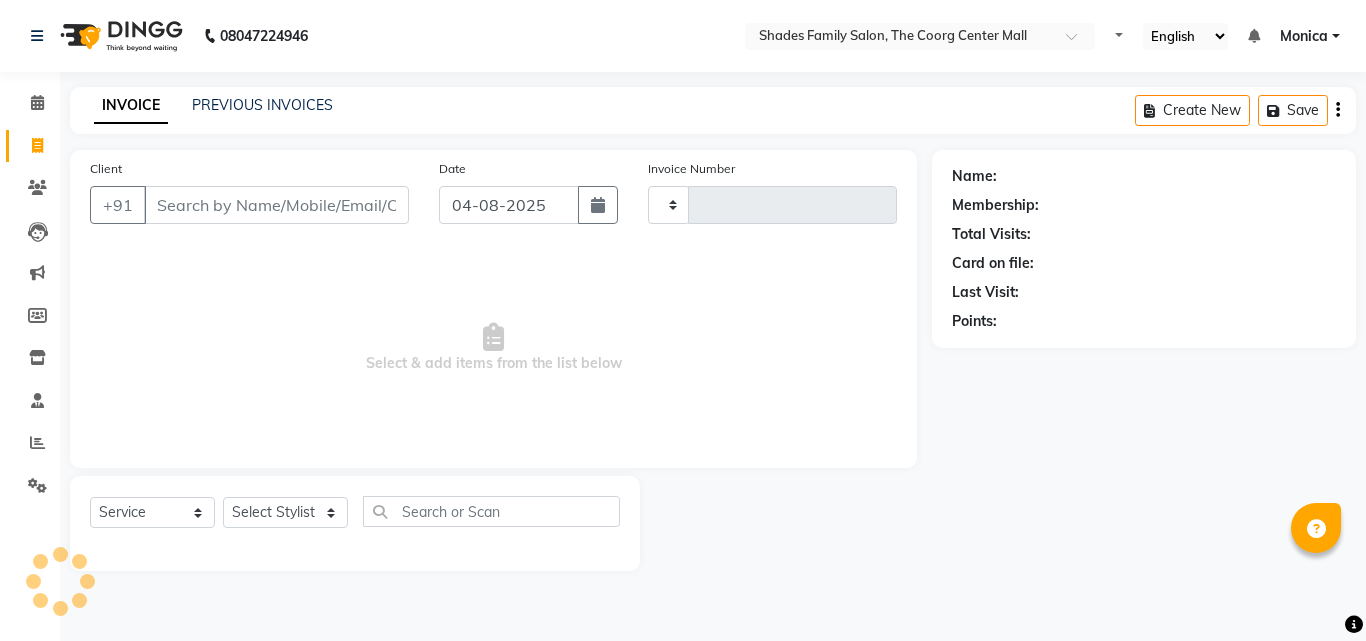 type on "1504" 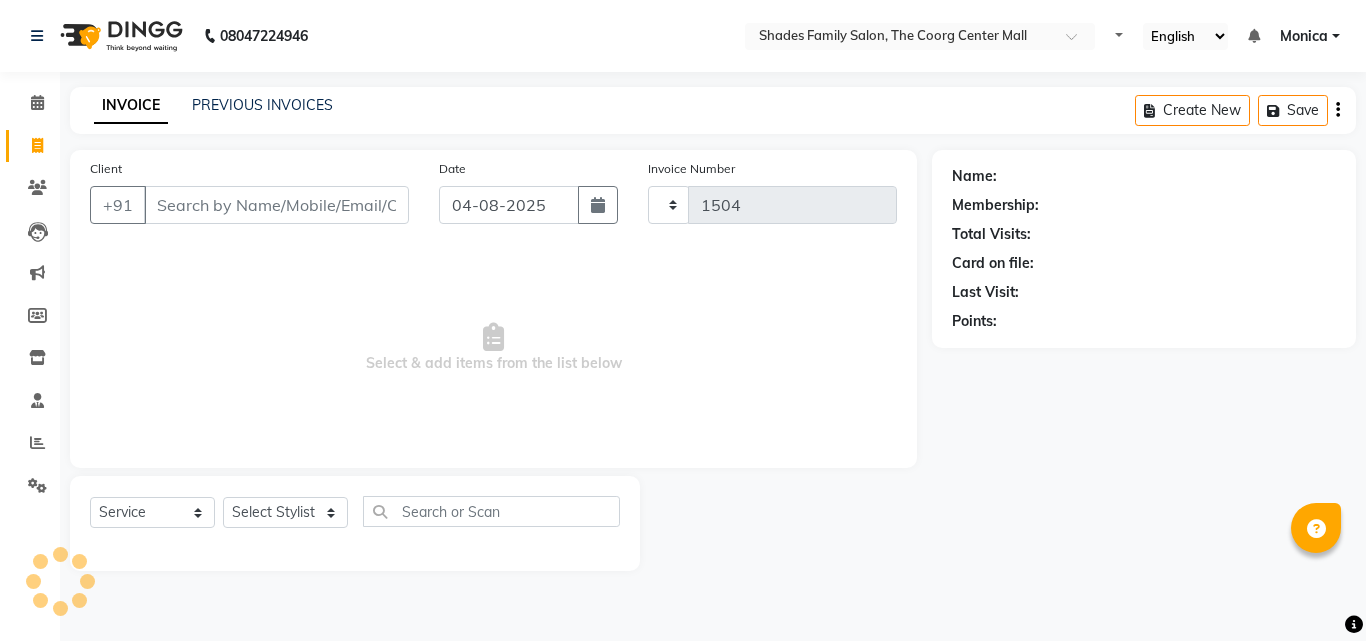 select on "7447" 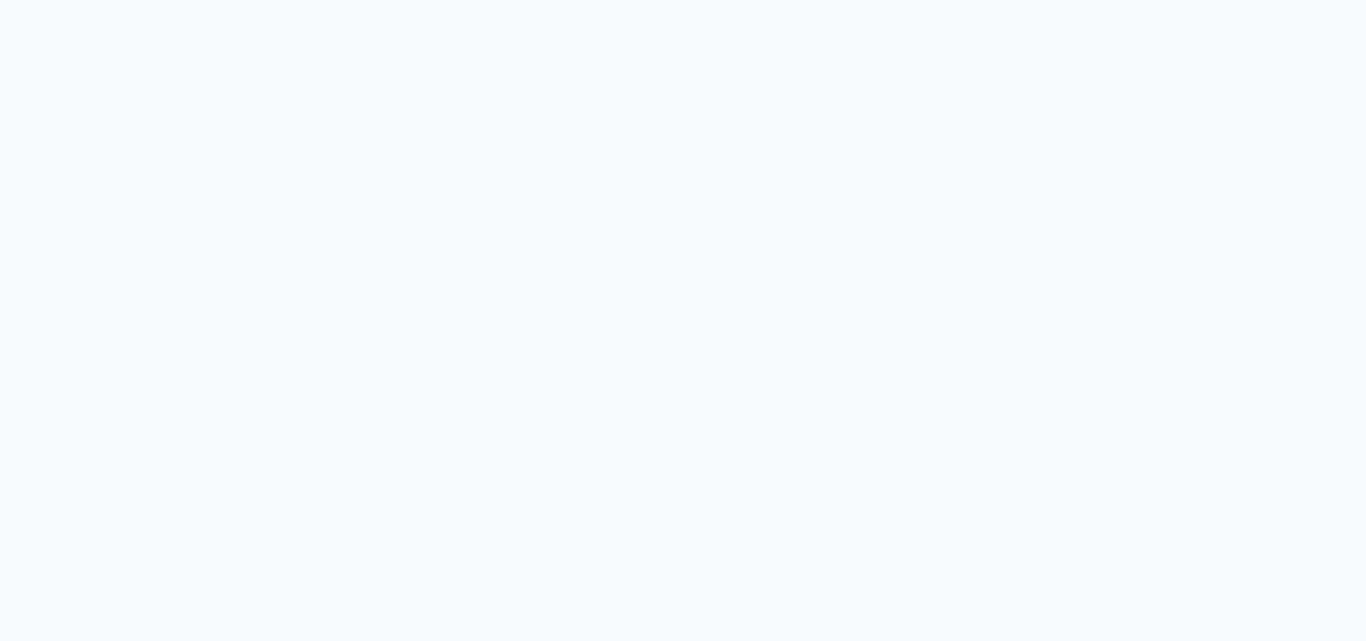 scroll, scrollTop: 0, scrollLeft: 0, axis: both 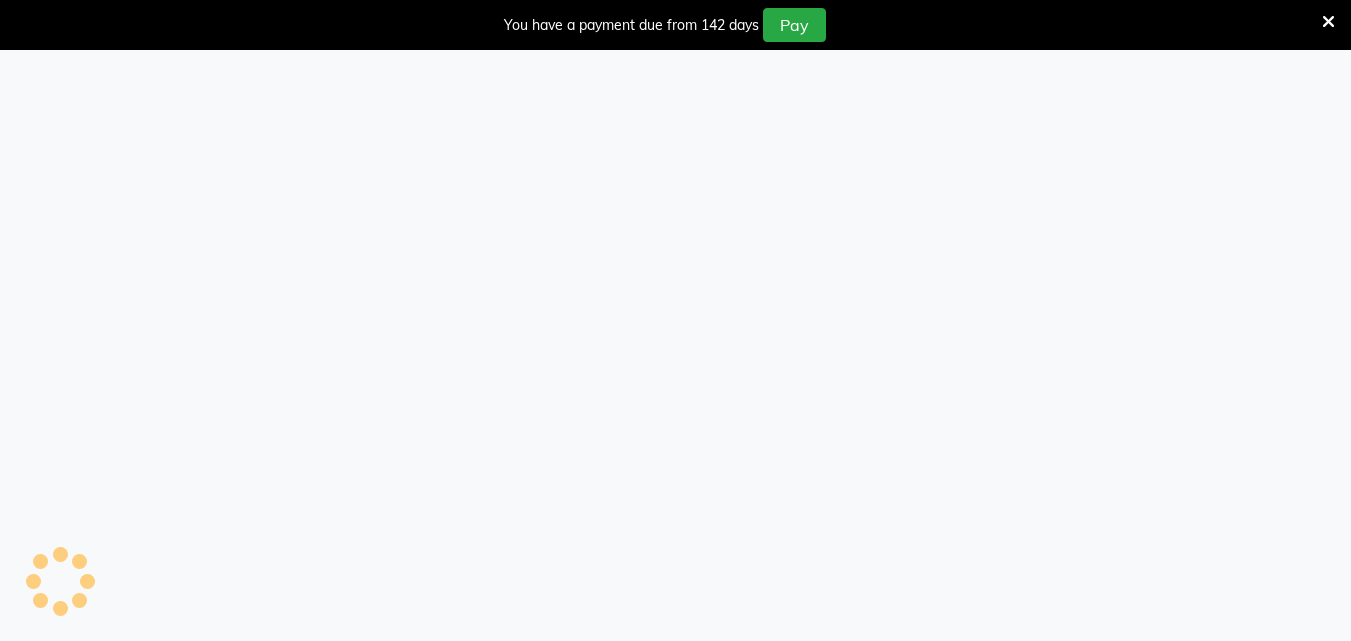 select on "service" 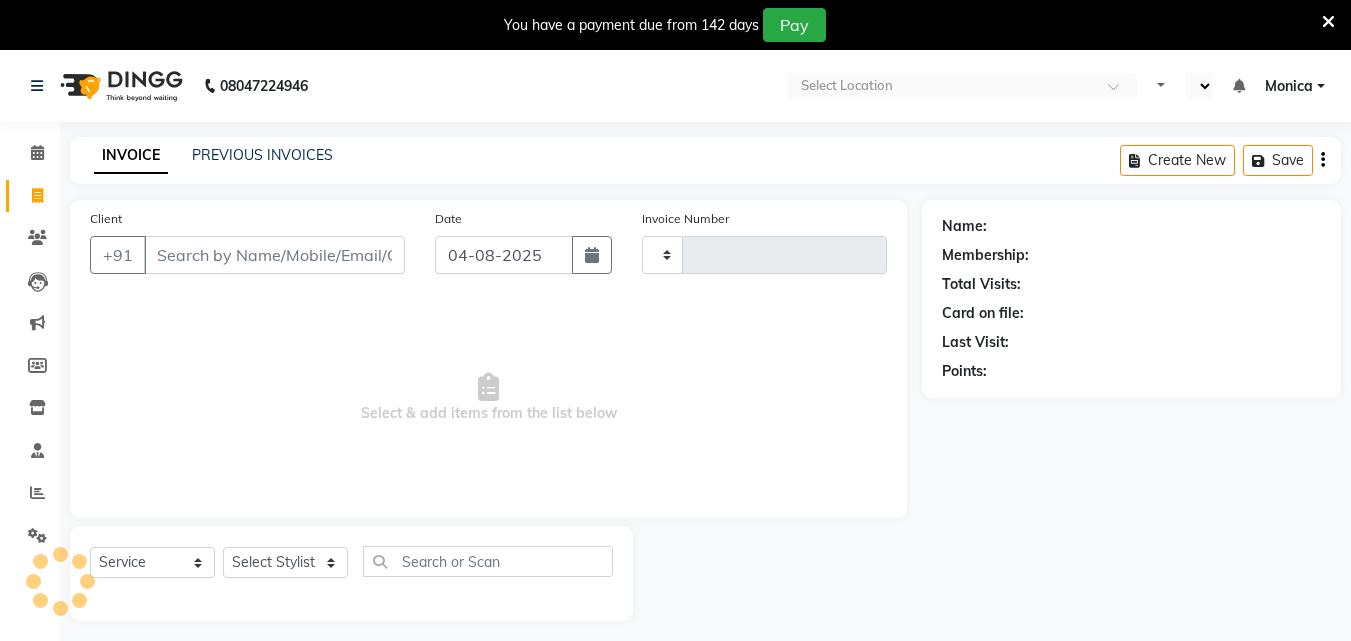 click at bounding box center (1328, 22) 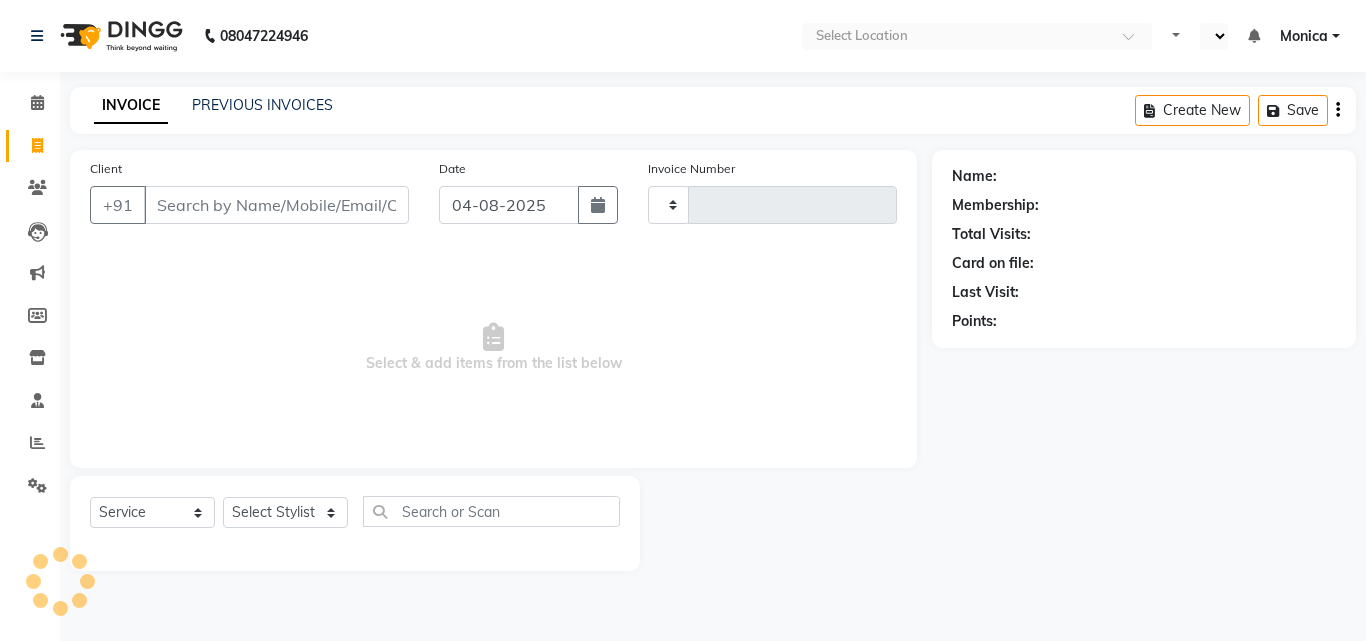 type on "1504" 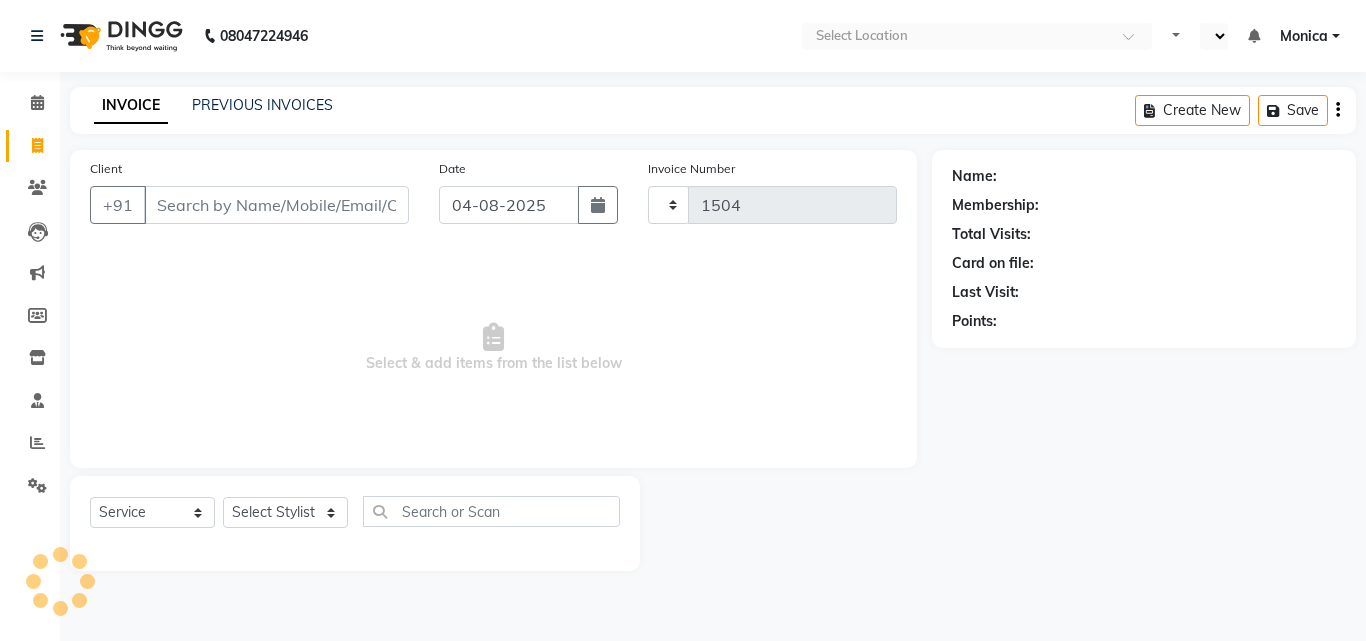 select on "en" 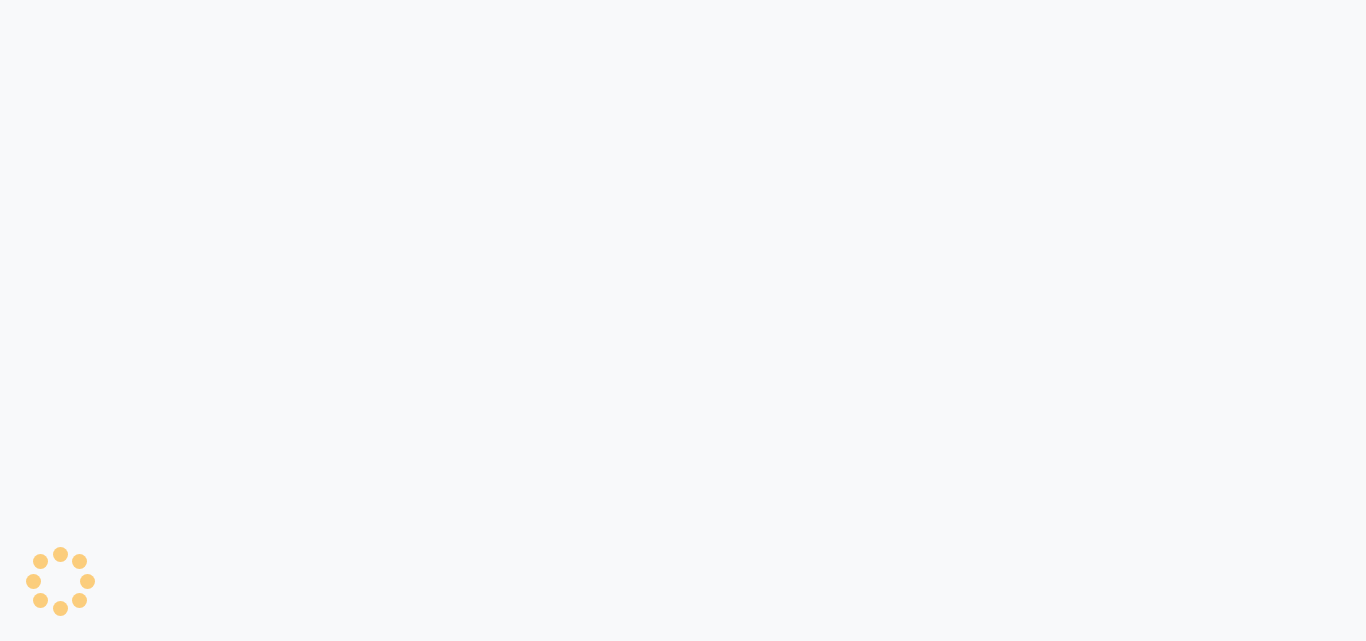 scroll, scrollTop: 0, scrollLeft: 0, axis: both 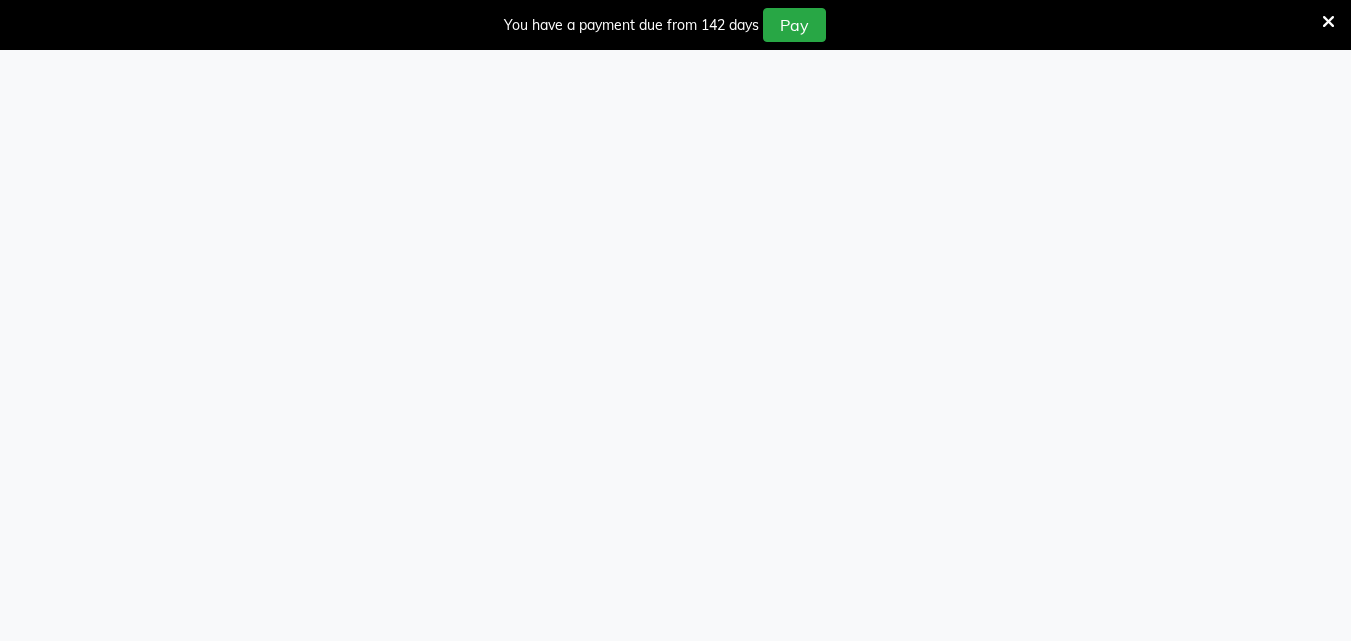 select on "service" 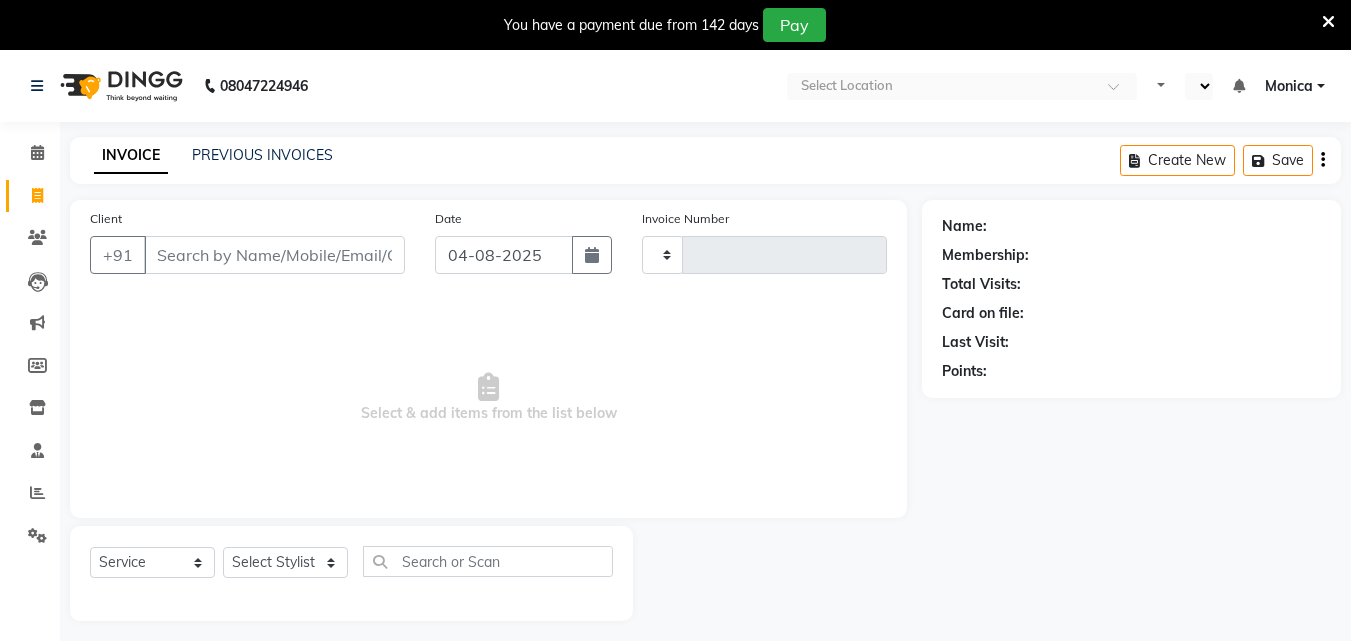 click at bounding box center (1328, 22) 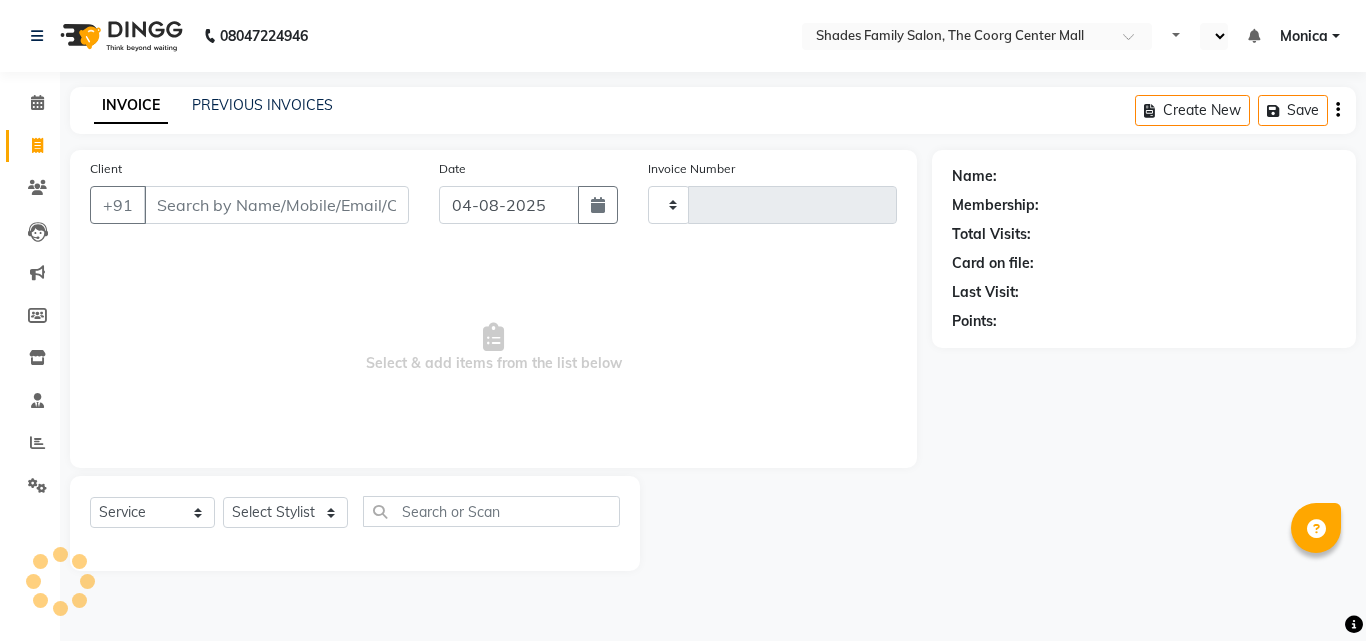 type on "1504" 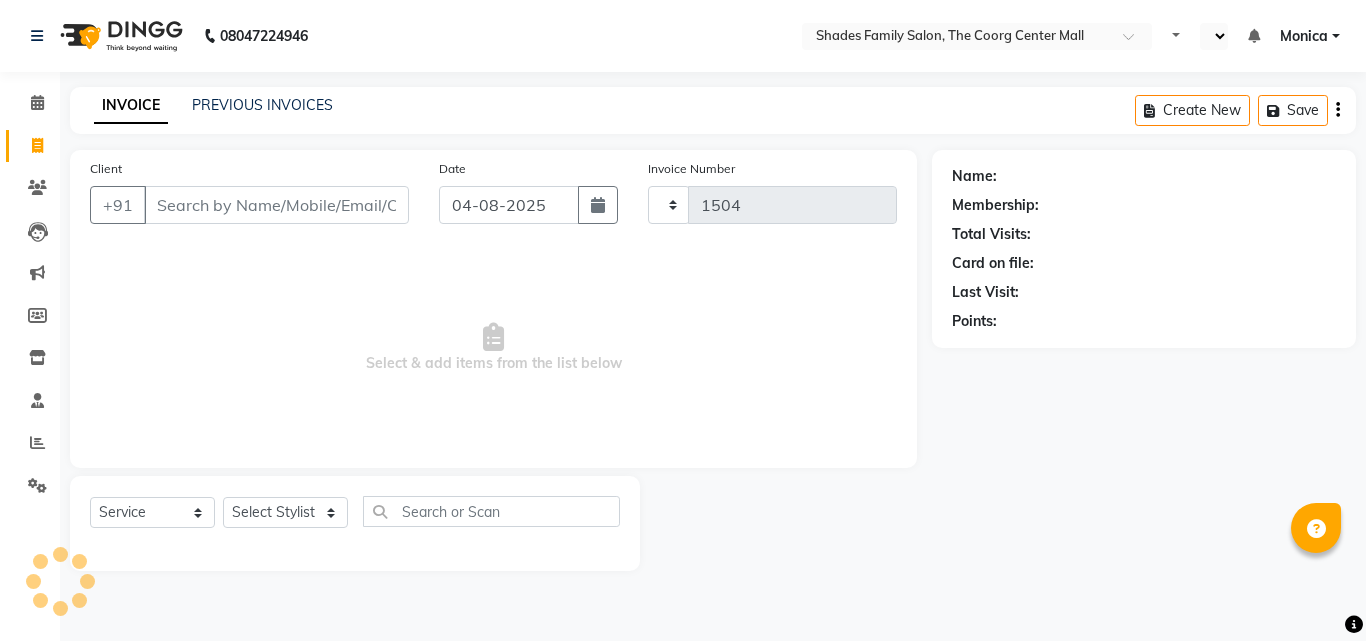 select on "en" 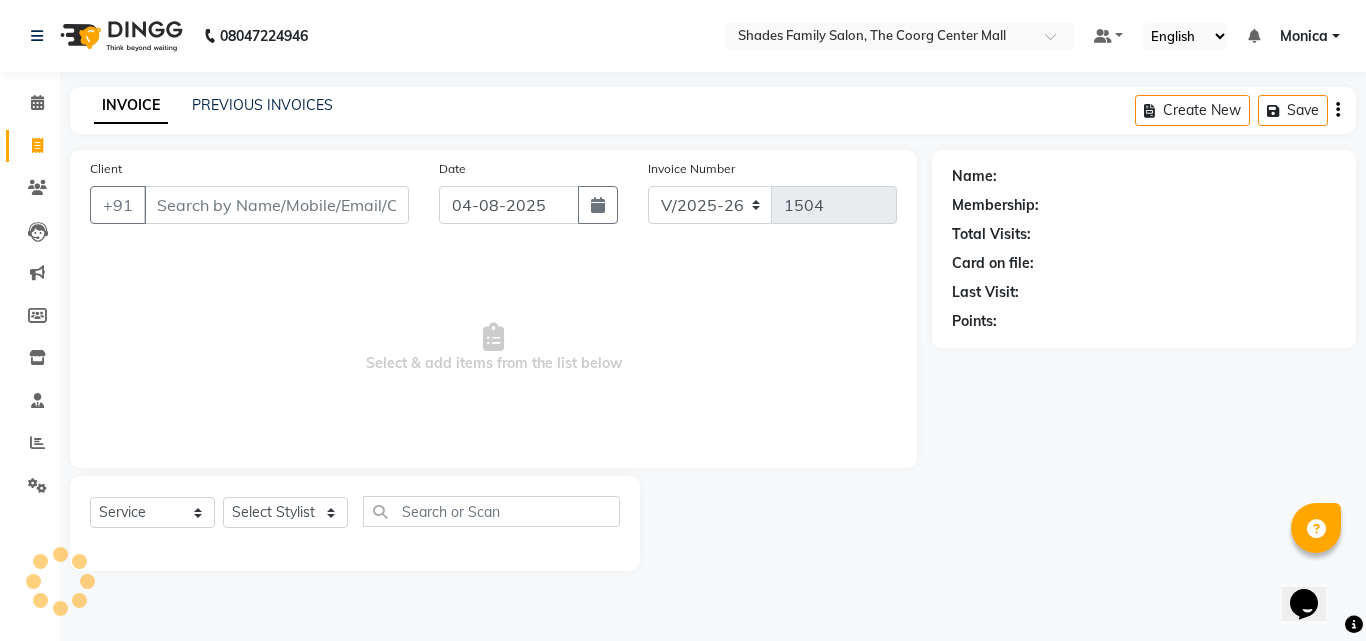 scroll, scrollTop: 0, scrollLeft: 0, axis: both 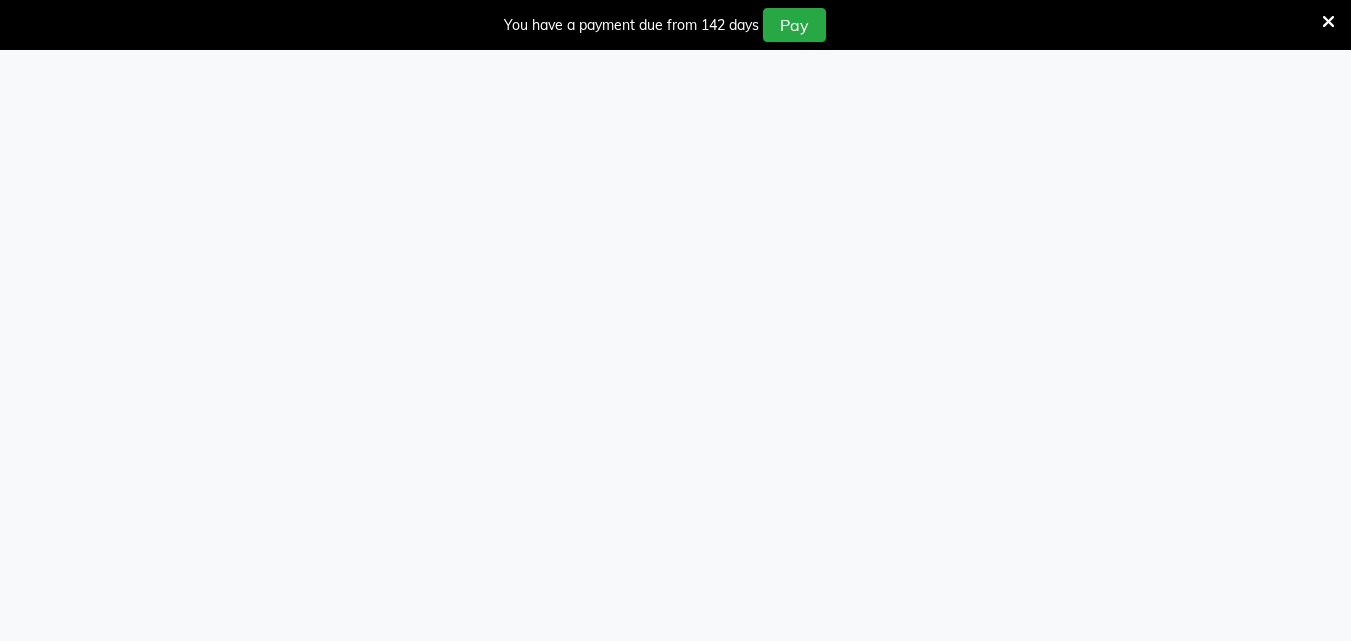 select on "service" 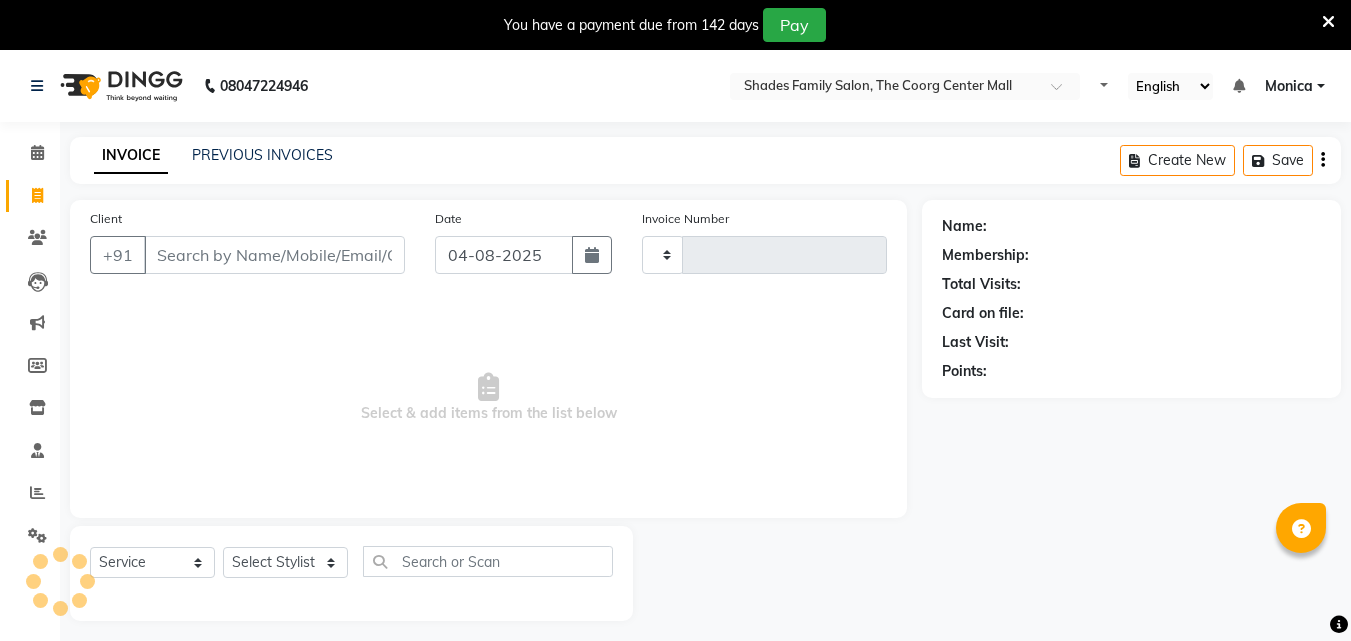 select on "en" 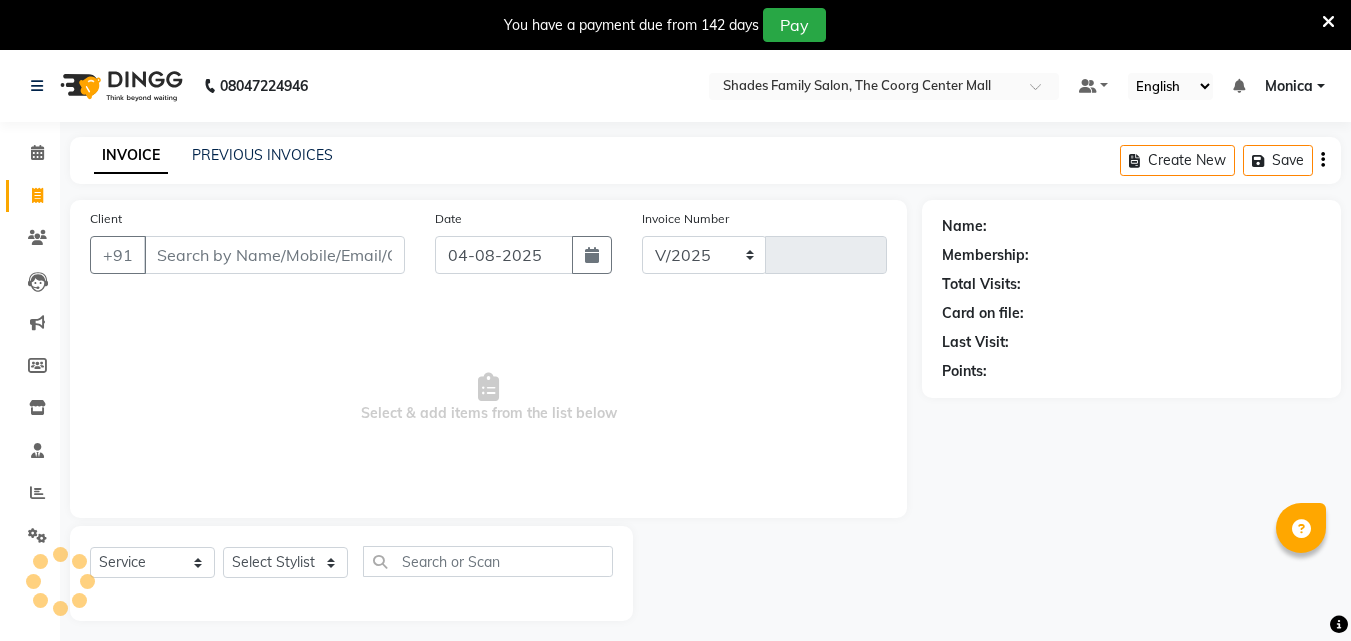 select on "7447" 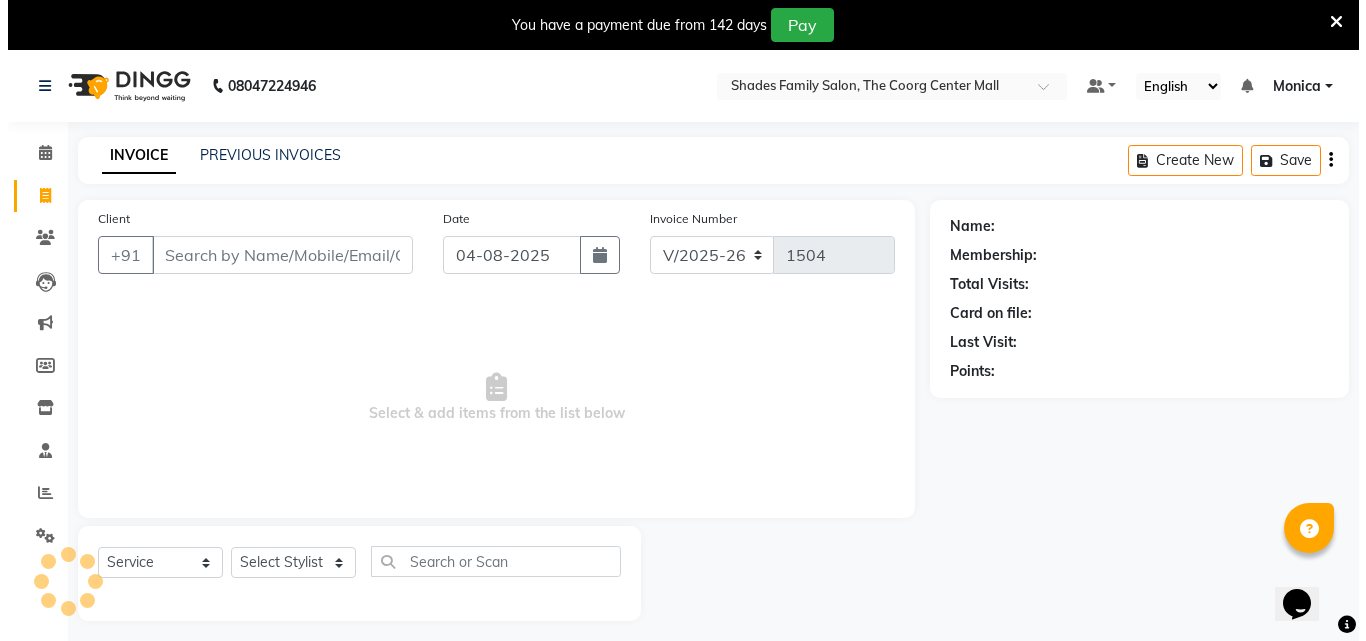 scroll, scrollTop: 0, scrollLeft: 0, axis: both 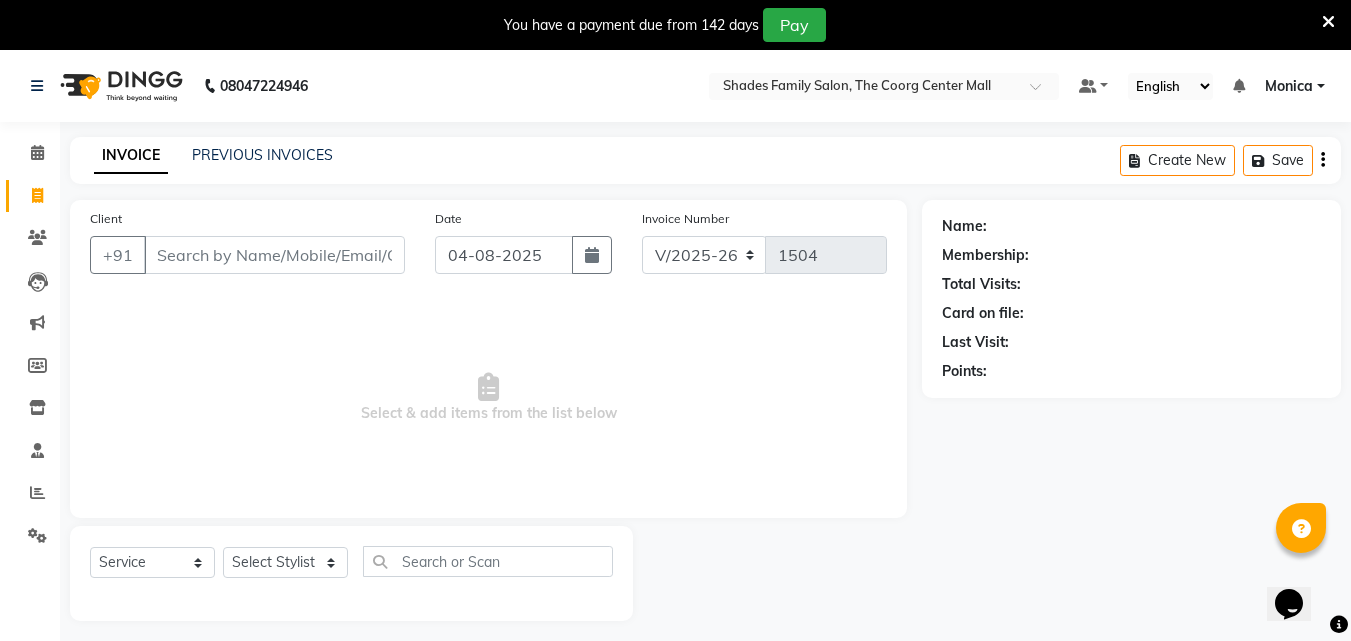 click at bounding box center (1328, 22) 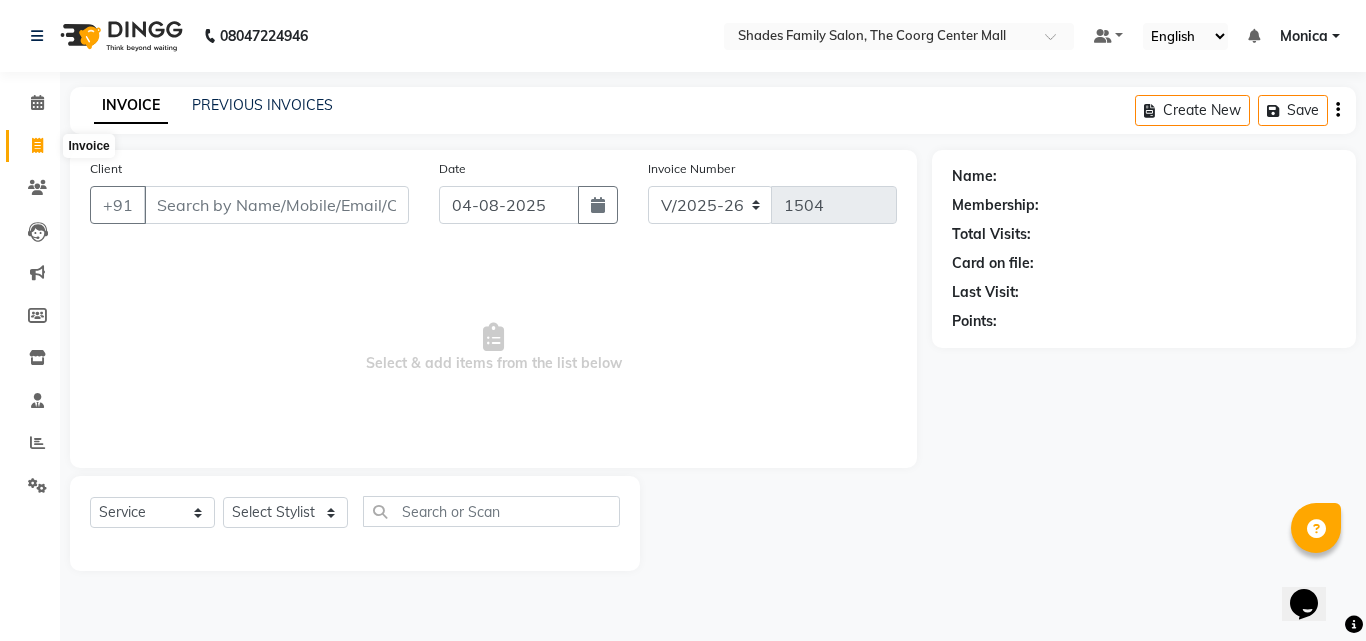 click 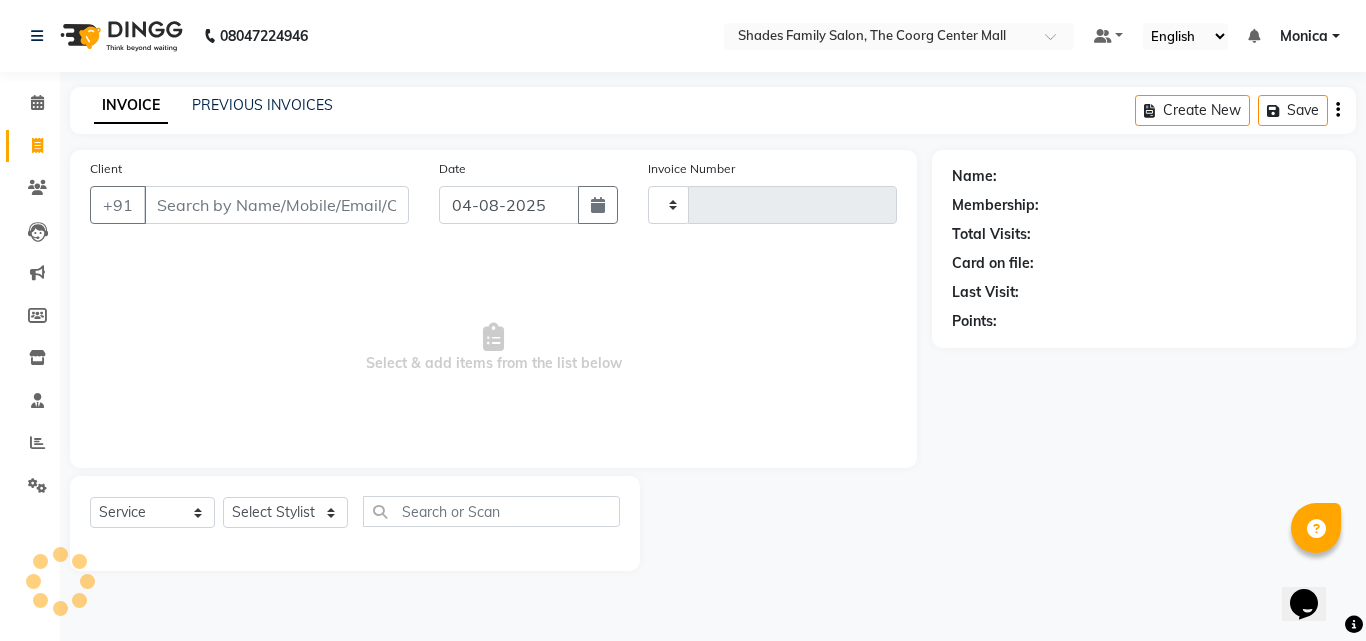type on "1504" 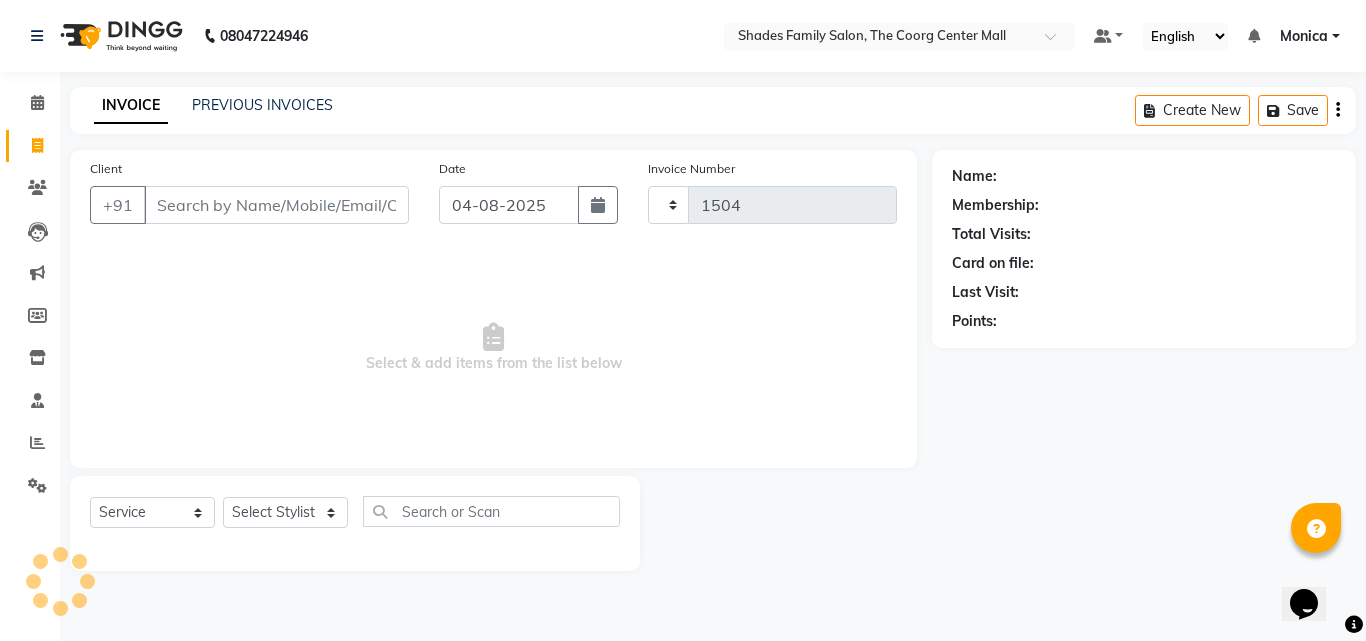 select on "7447" 